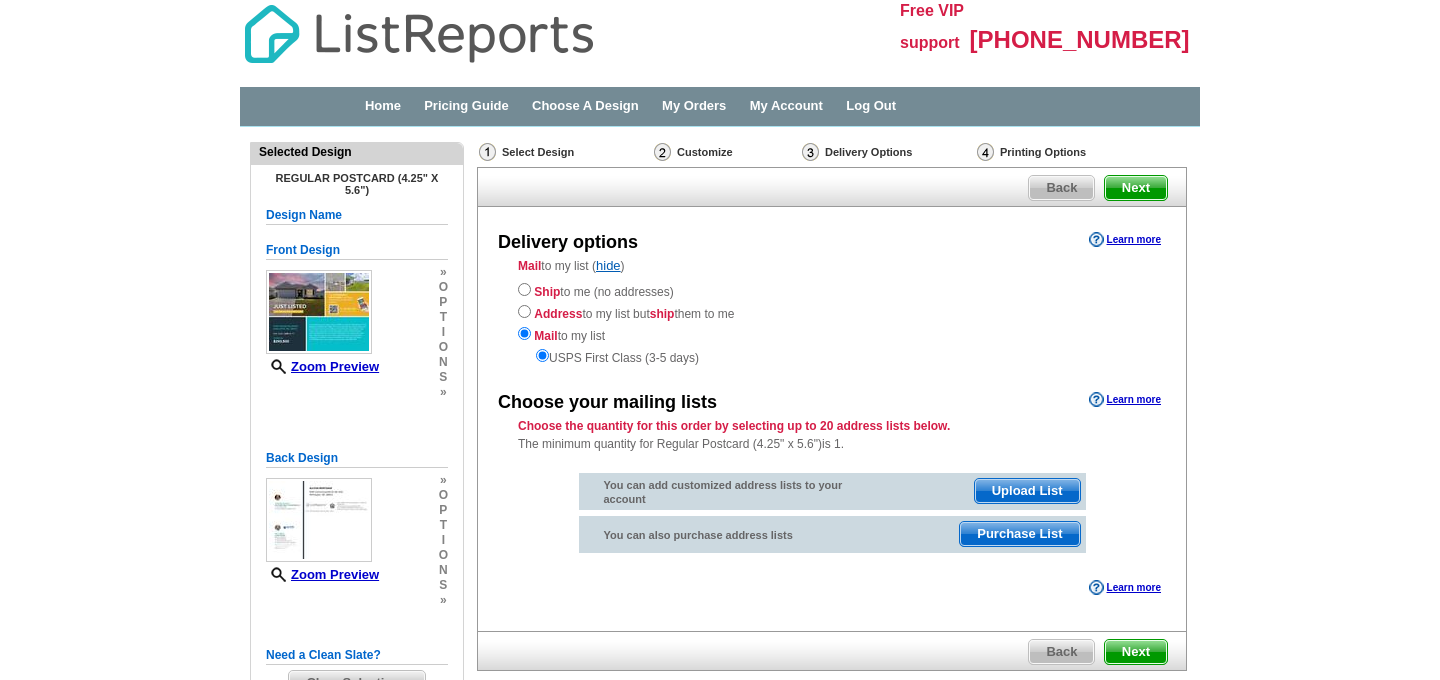 scroll, scrollTop: 0, scrollLeft: 0, axis: both 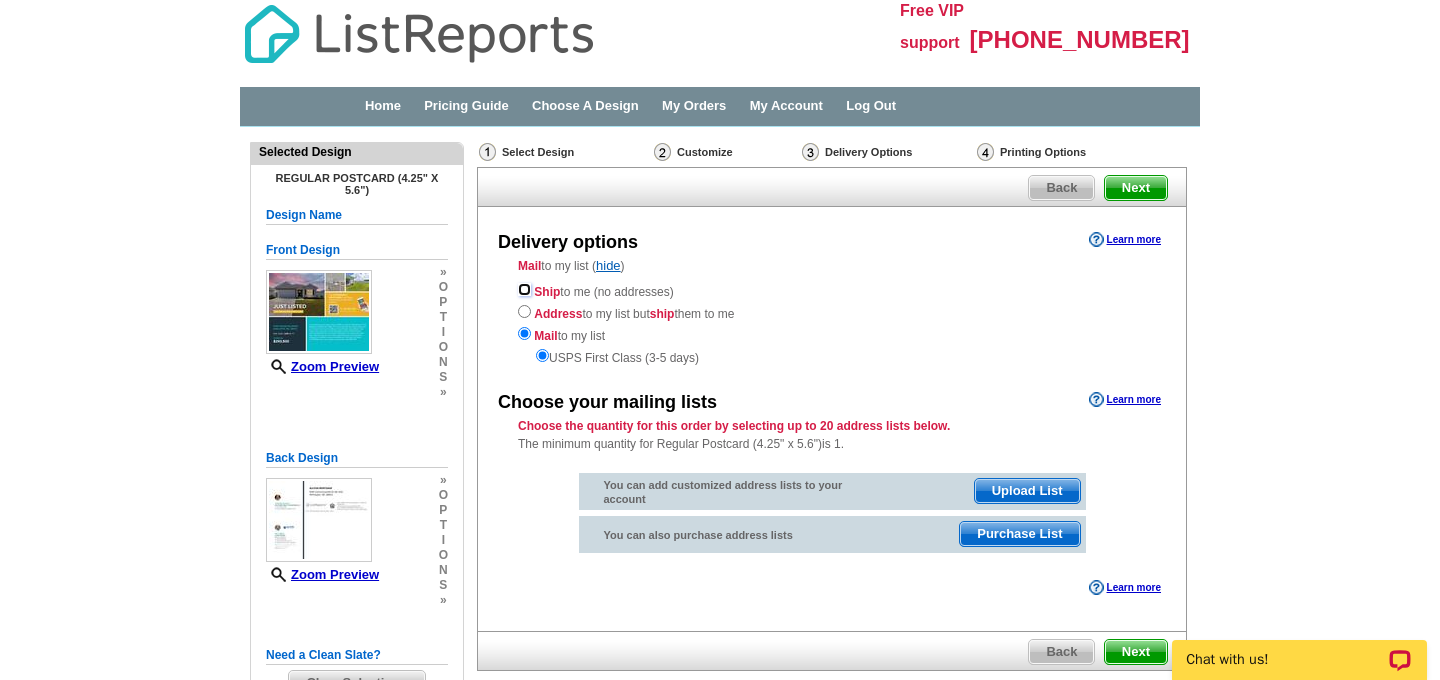 click at bounding box center [524, 289] 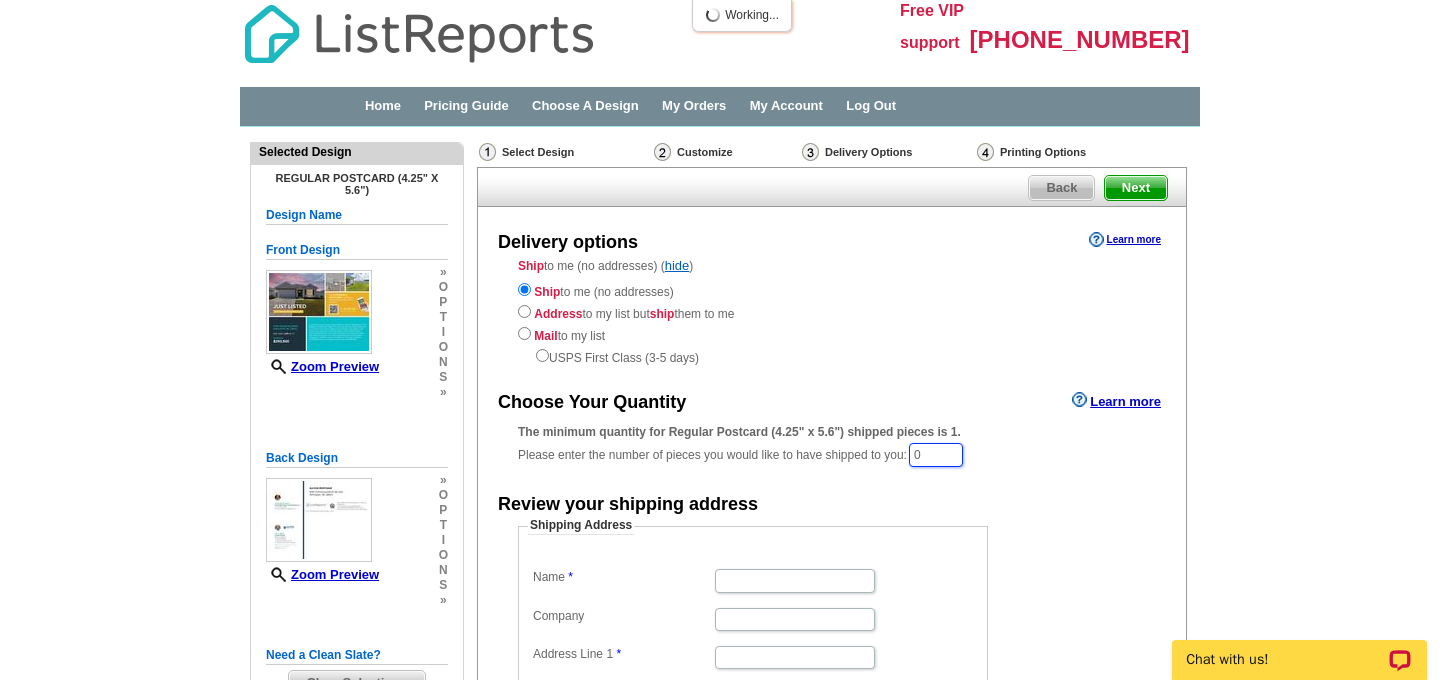click on "0" at bounding box center (936, 455) 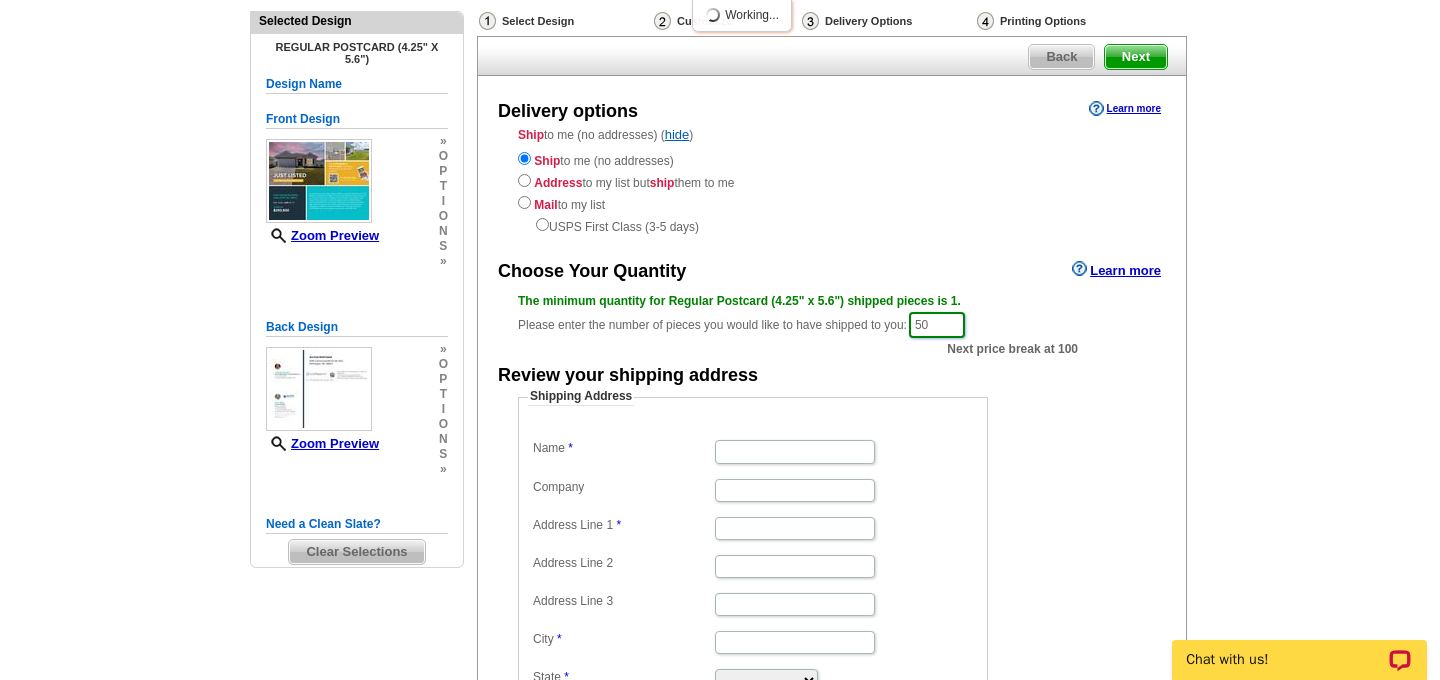 scroll, scrollTop: 132, scrollLeft: 0, axis: vertical 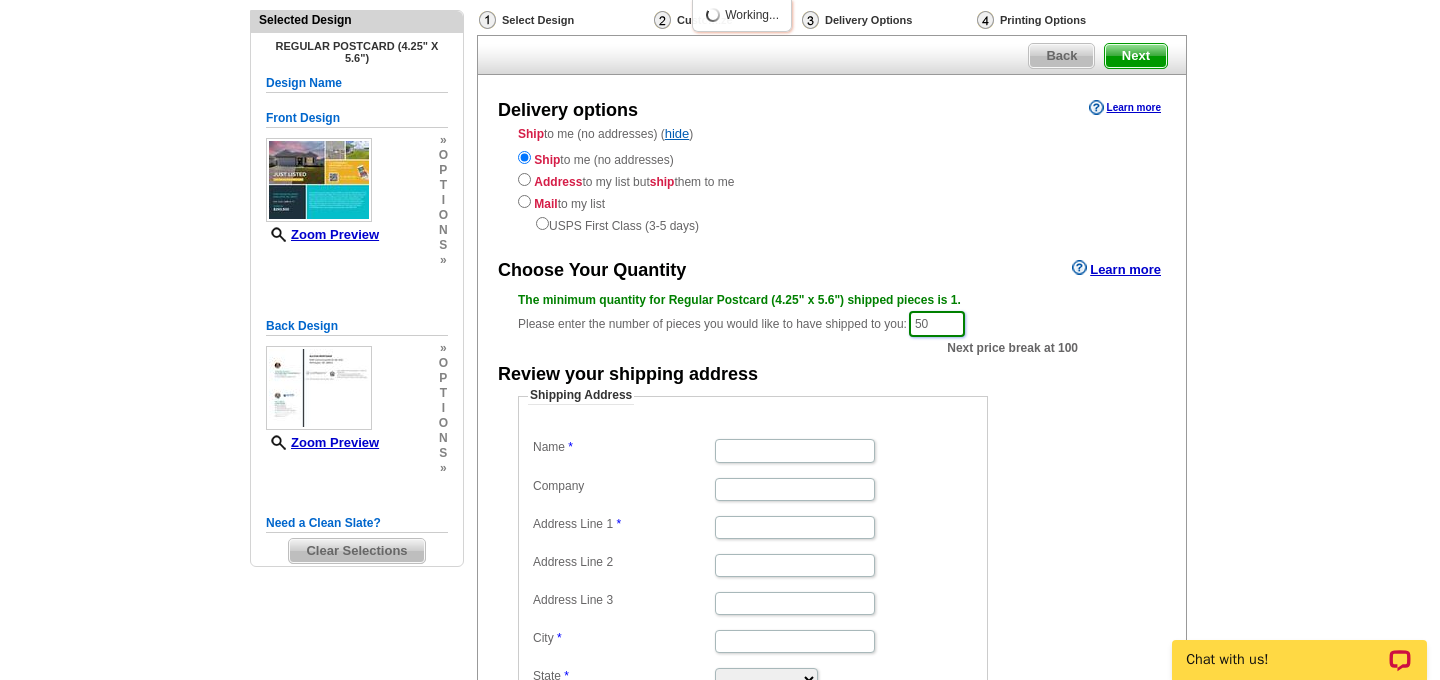 type on "50" 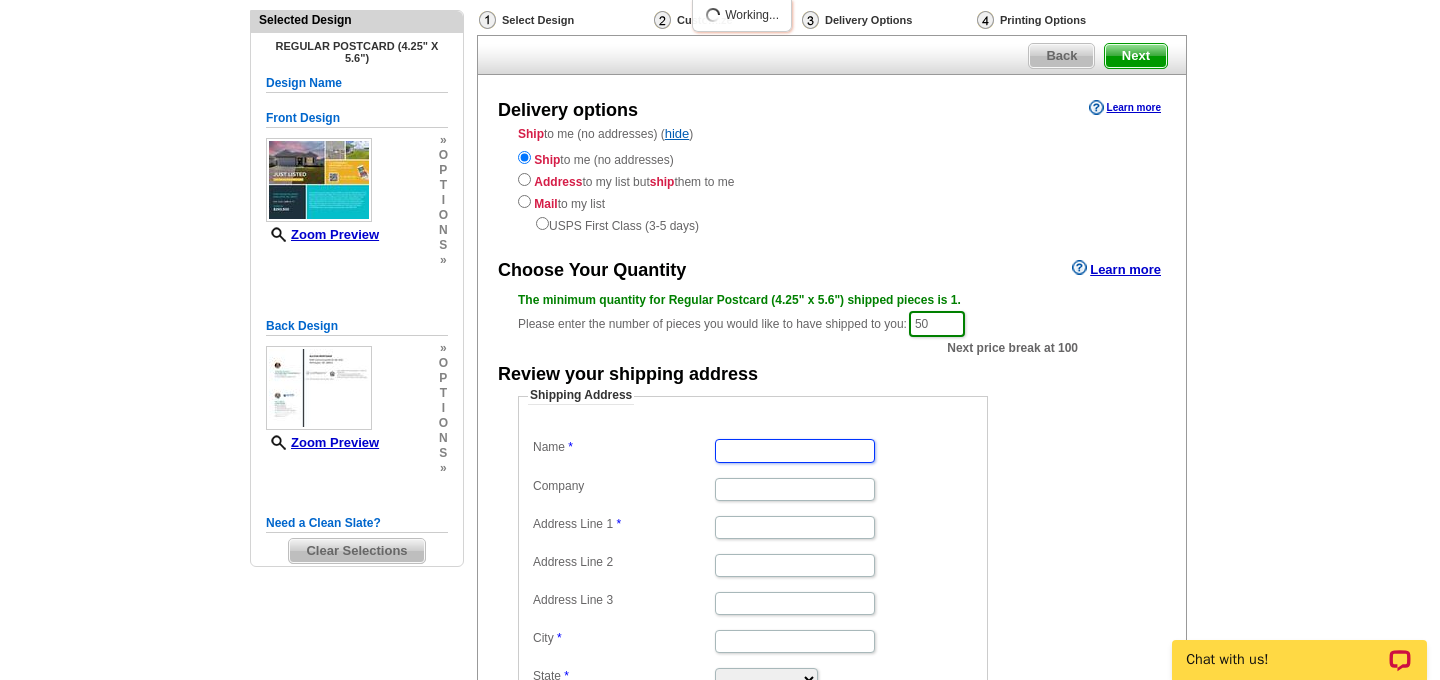 click on "Name" at bounding box center [795, 450] 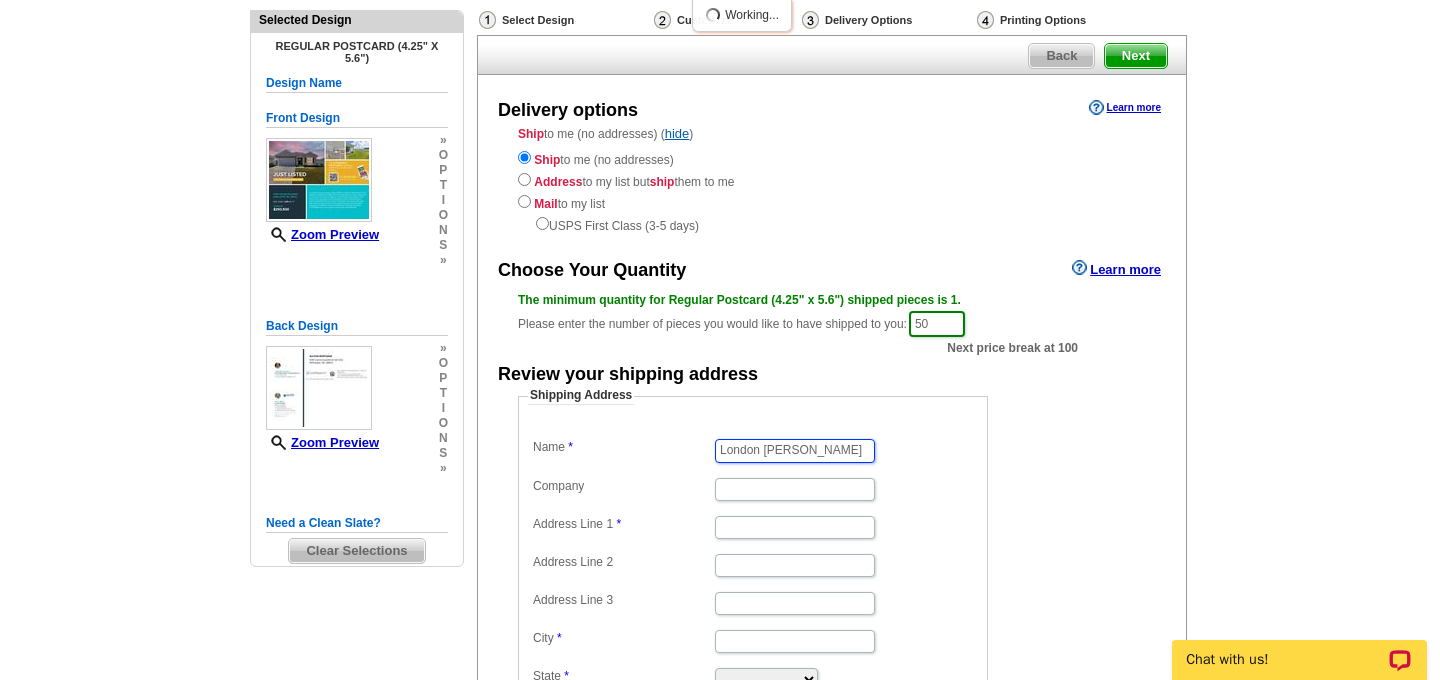 type on "London [PERSON_NAME]" 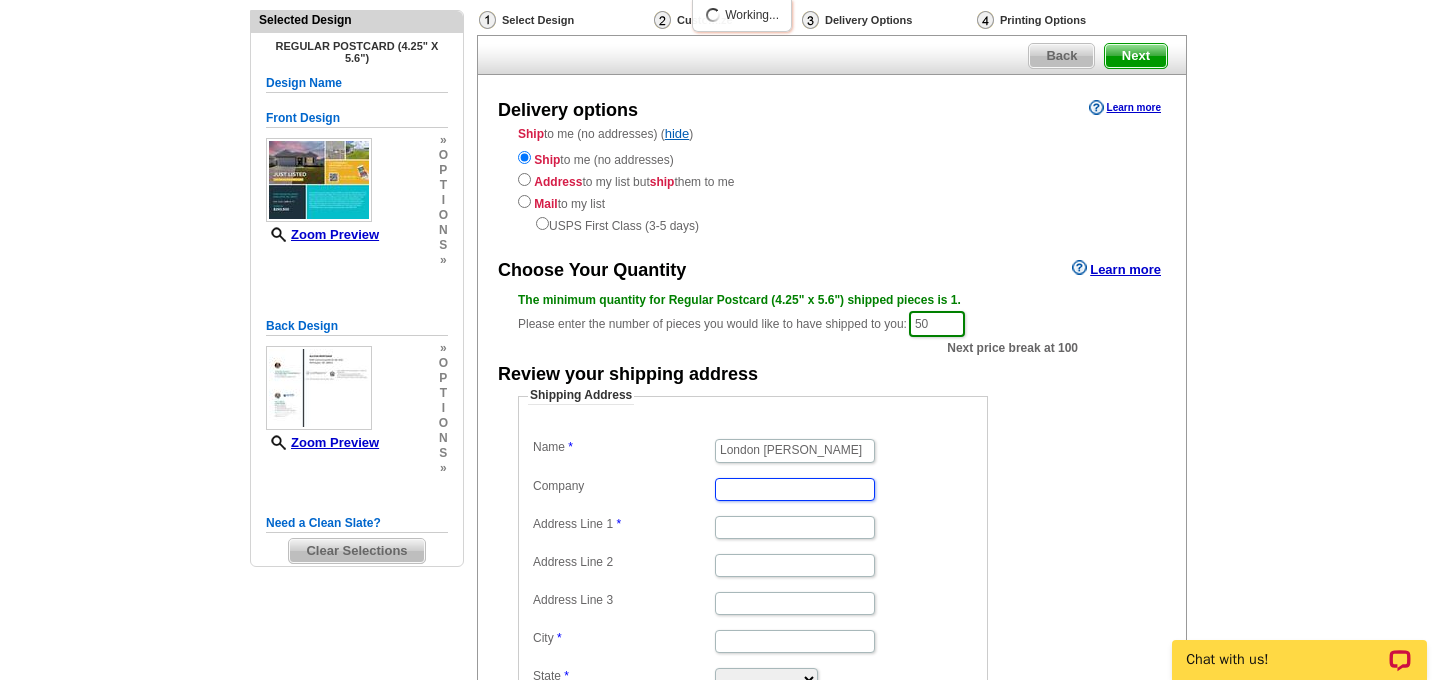 scroll, scrollTop: 0, scrollLeft: 0, axis: both 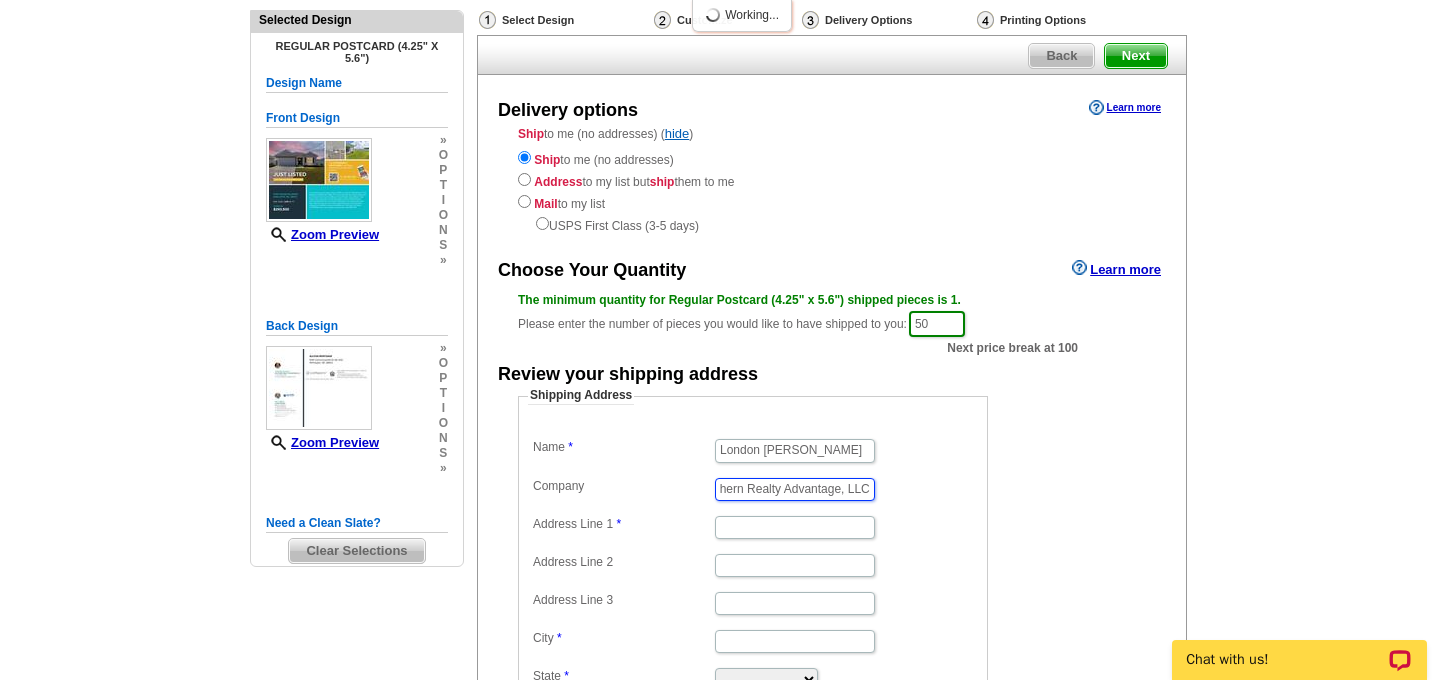 type on "Southern Realty Advantage, LLC" 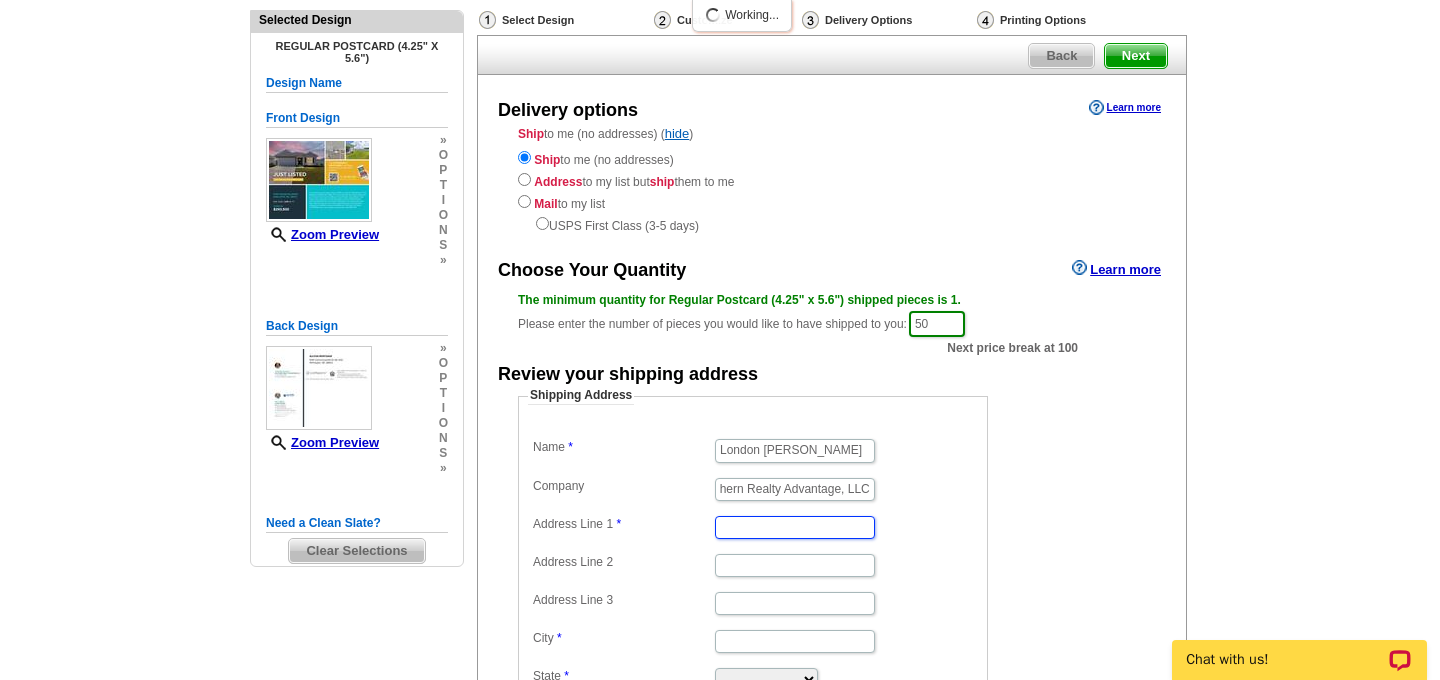 scroll, scrollTop: 0, scrollLeft: 0, axis: both 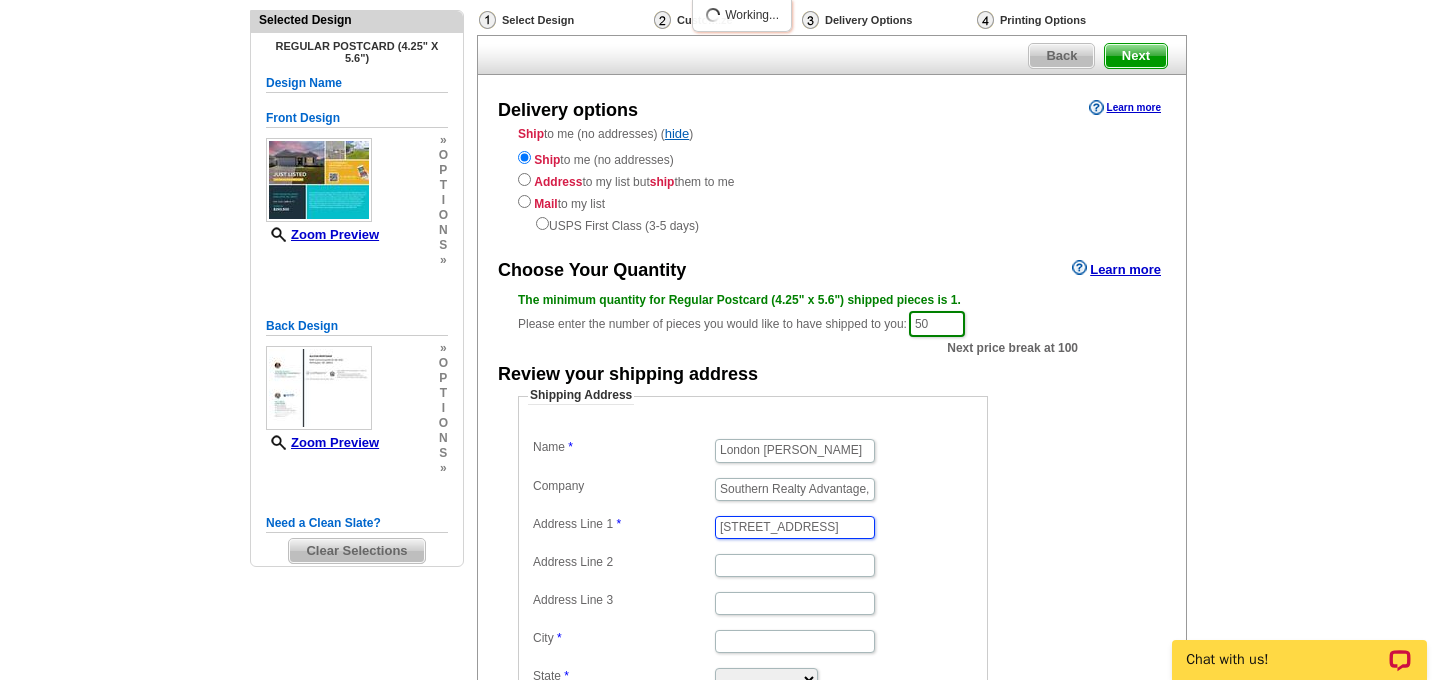type on "[STREET_ADDRESS]" 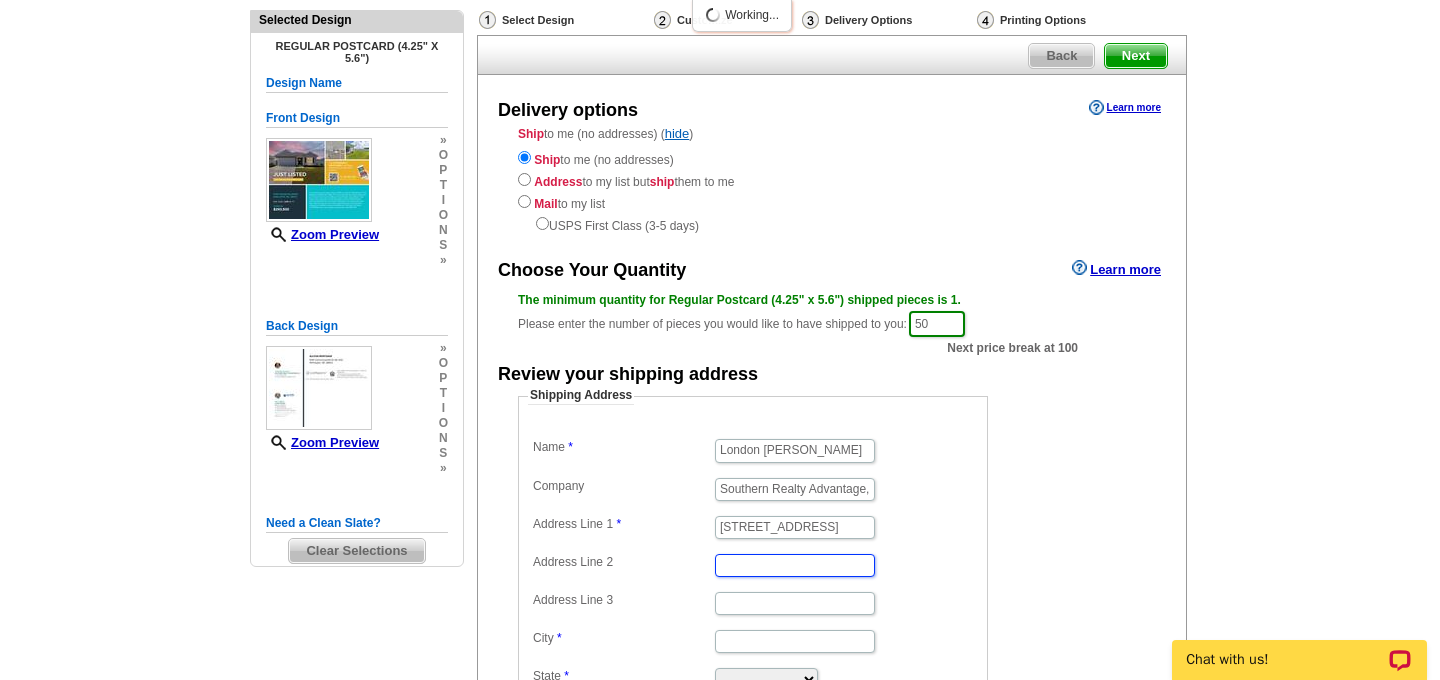scroll, scrollTop: 0, scrollLeft: 0, axis: both 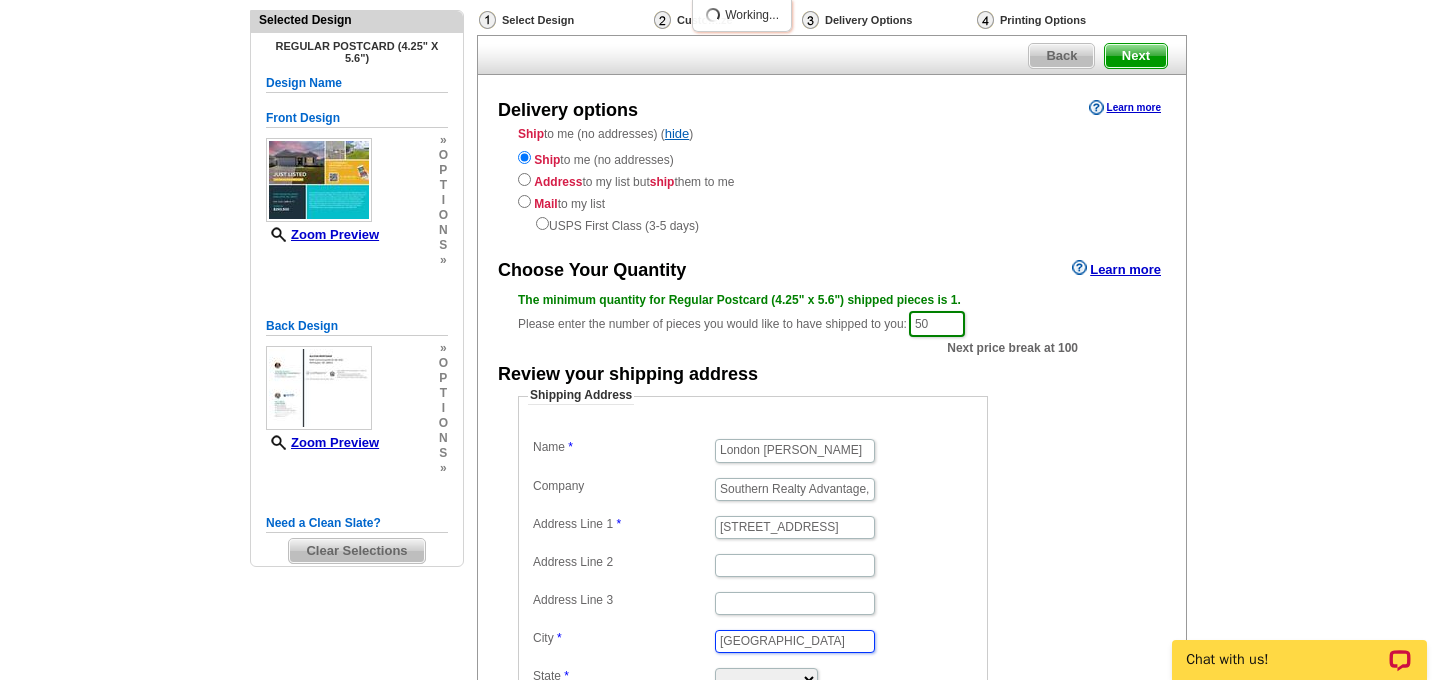 type on "[GEOGRAPHIC_DATA]" 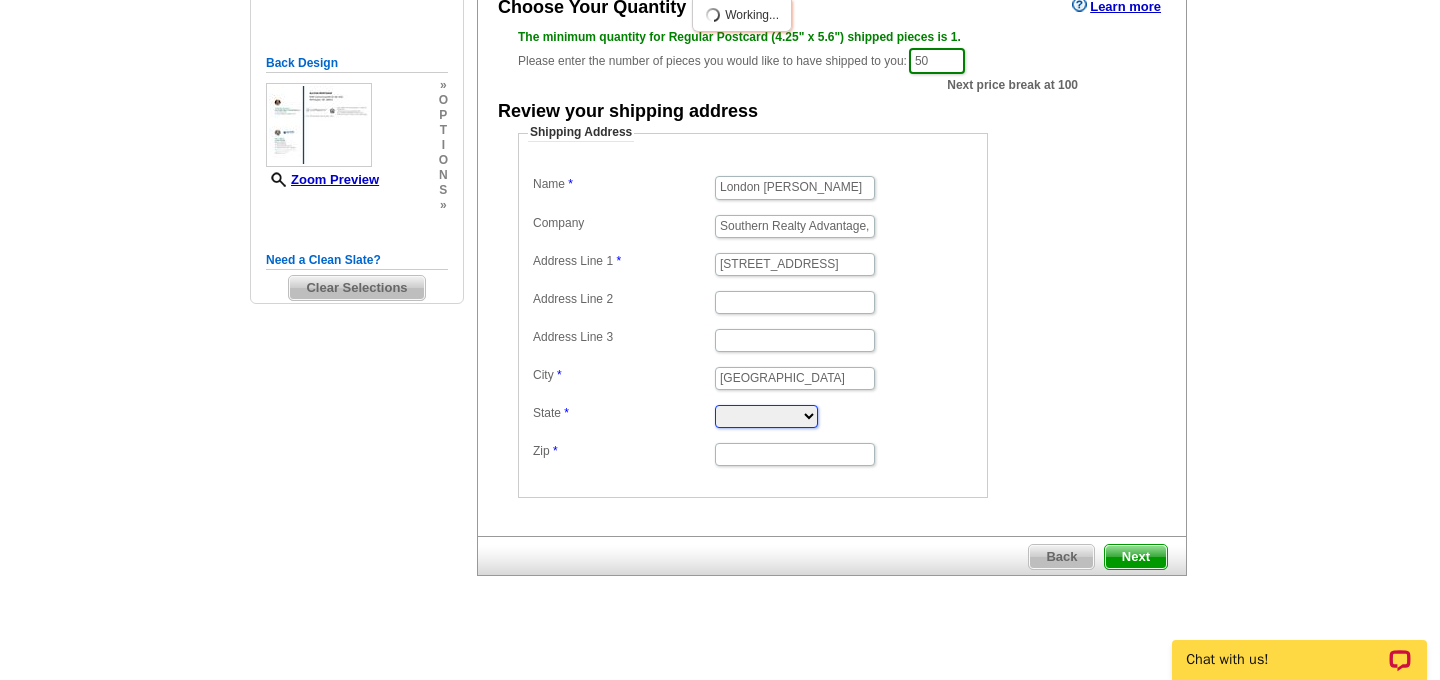 scroll, scrollTop: 399, scrollLeft: 0, axis: vertical 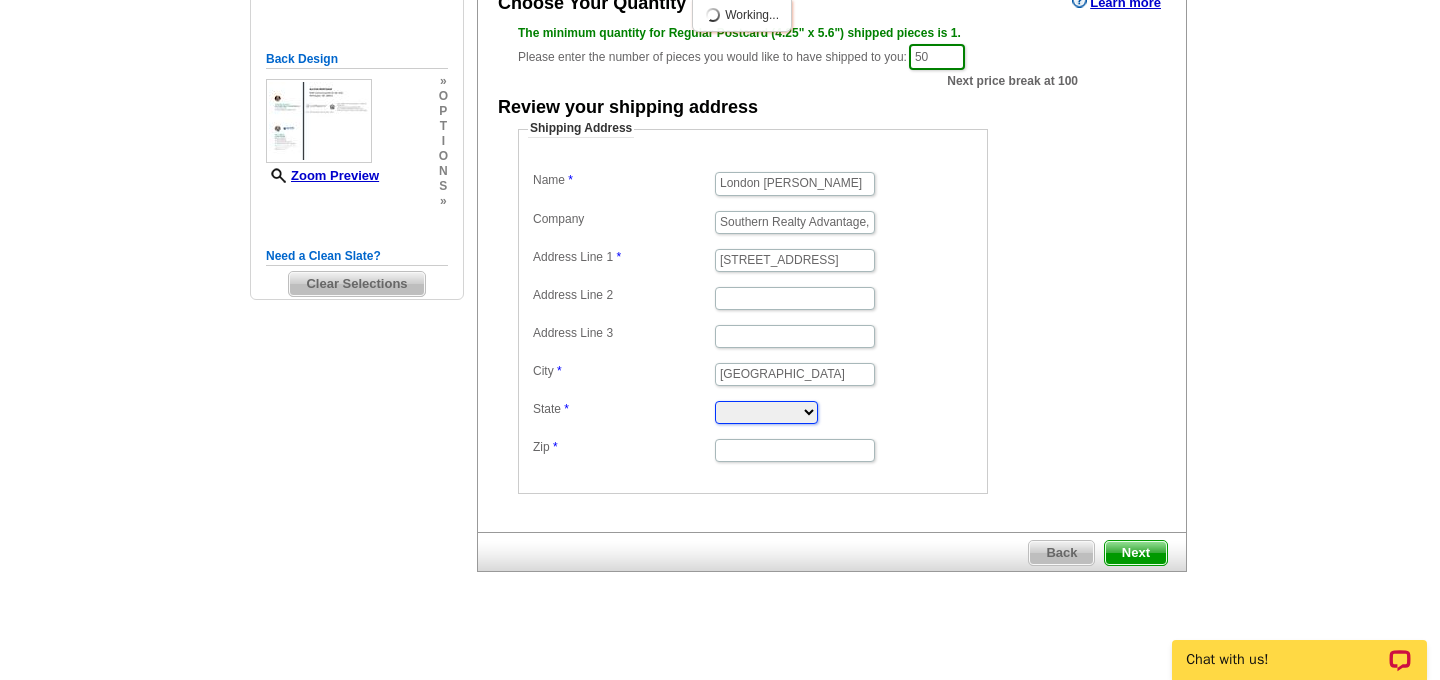 click on "[US_STATE]
[US_STATE]
[US_STATE]
[US_STATE]
[US_STATE]
[US_STATE]
[US_STATE]
[US_STATE][GEOGRAPHIC_DATA]
[US_STATE]
[US_STATE]
[US_STATE]
[US_STATE]
[US_STATE]
[US_STATE]
[US_STATE]
[US_STATE]
[US_STATE]
[US_STATE]
[US_STATE]
[US_STATE]
[US_STATE]
[US_STATE]
[US_STATE]
[US_STATE]
[US_STATE]
[US_STATE]
[US_STATE]
[US_STATE]
[US_STATE]
[US_STATE]
[US_STATE]
[US_STATE]
[US_STATE]
[US_STATE]
[US_STATE]
[US_STATE]
[US_STATE]
[US_STATE]
[US_STATE]
[US_STATE]
[US_STATE]
[US_STATE]
[US_STATE]
[US_STATE]
[US_STATE]
[US_STATE]
[US_STATE][PERSON_NAME][US_STATE]
[US_STATE]
[US_STATE]
[US_STATE]" at bounding box center [766, 412] 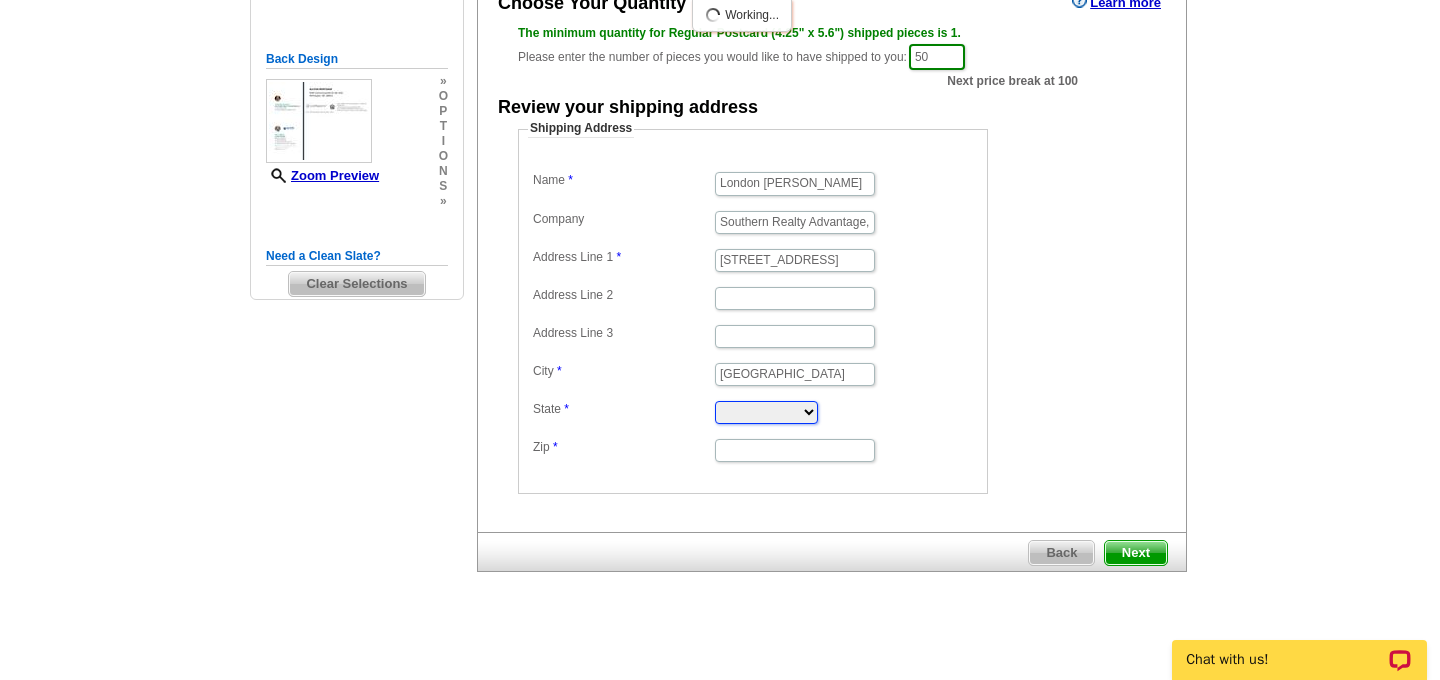 select on "NC" 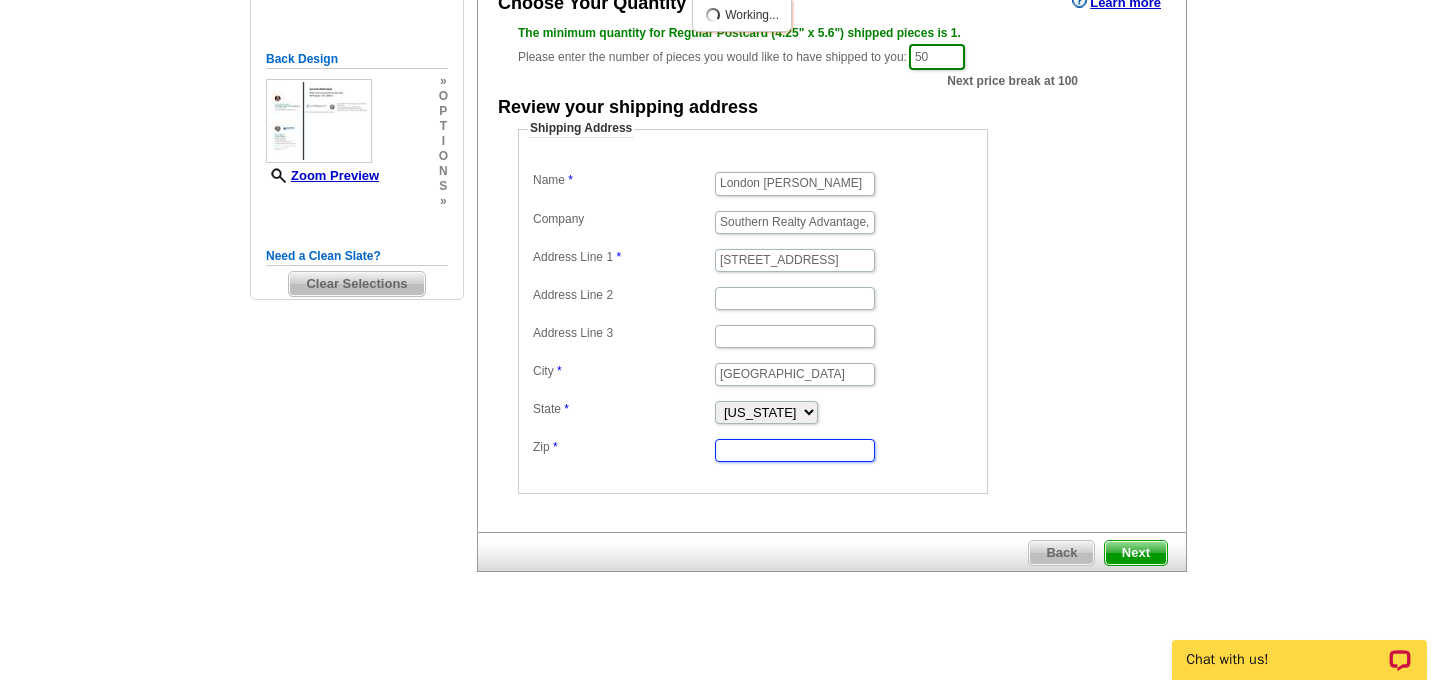 click on "Zip" at bounding box center [795, 450] 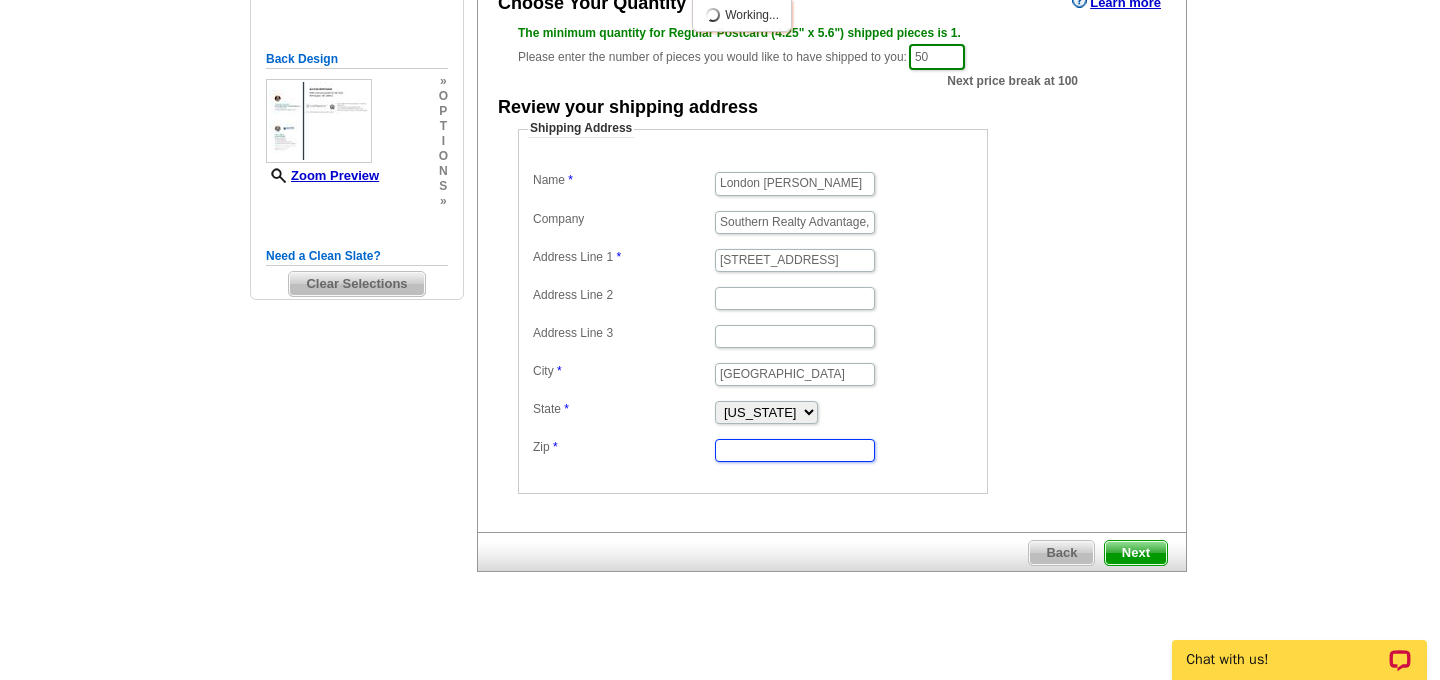 type on "28465" 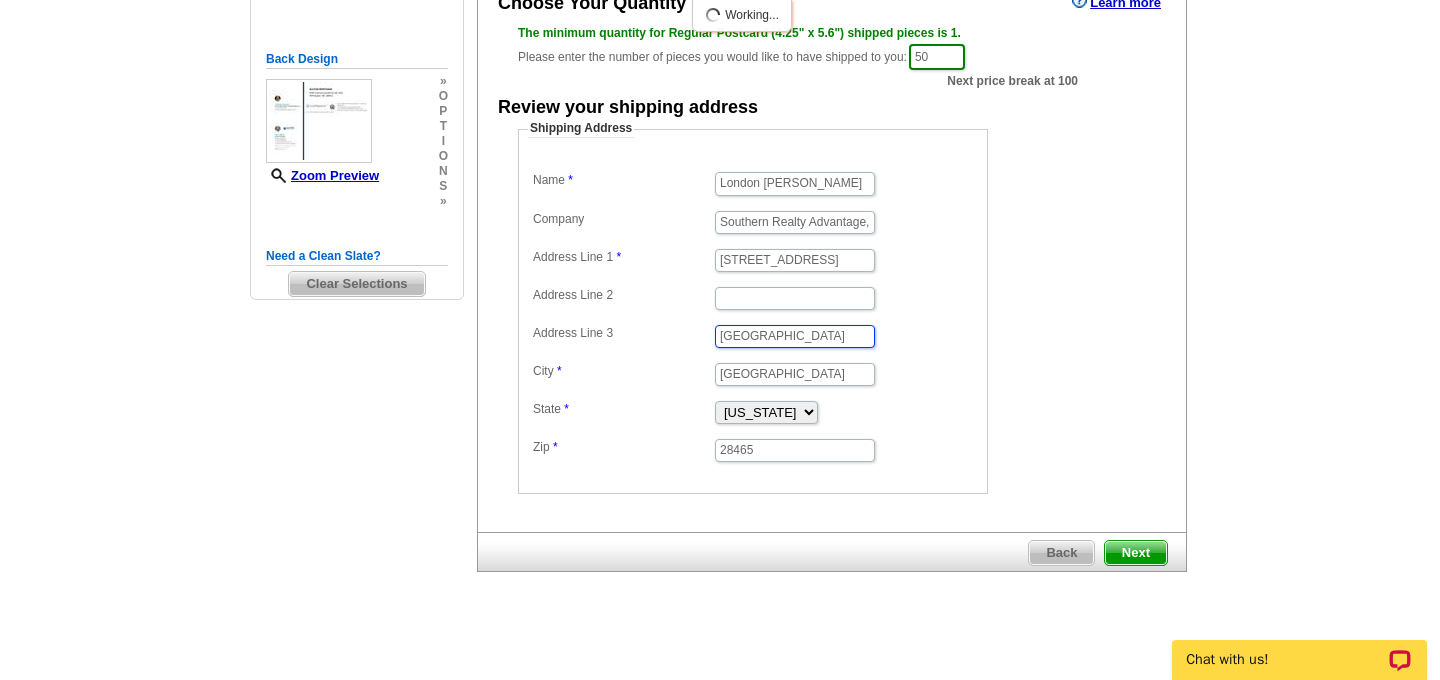 click on "[GEOGRAPHIC_DATA]" at bounding box center [795, 336] 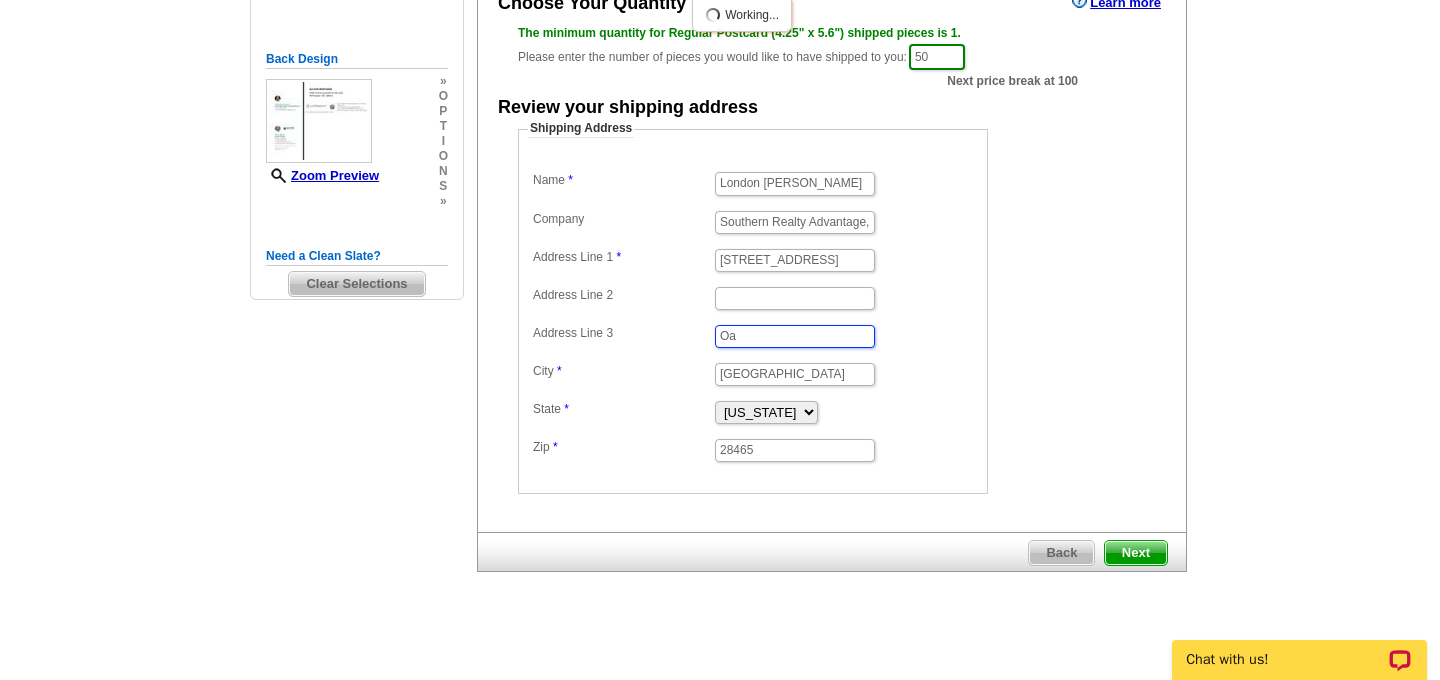 type on "O" 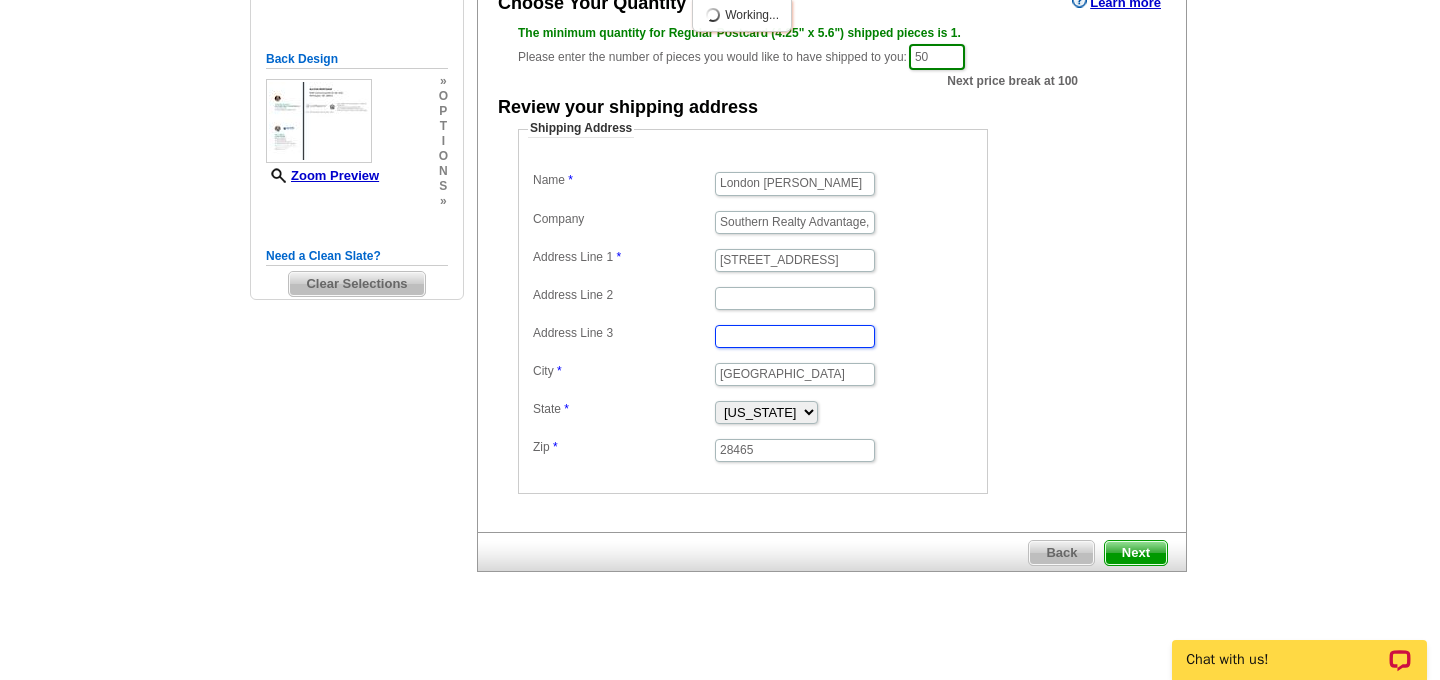 type 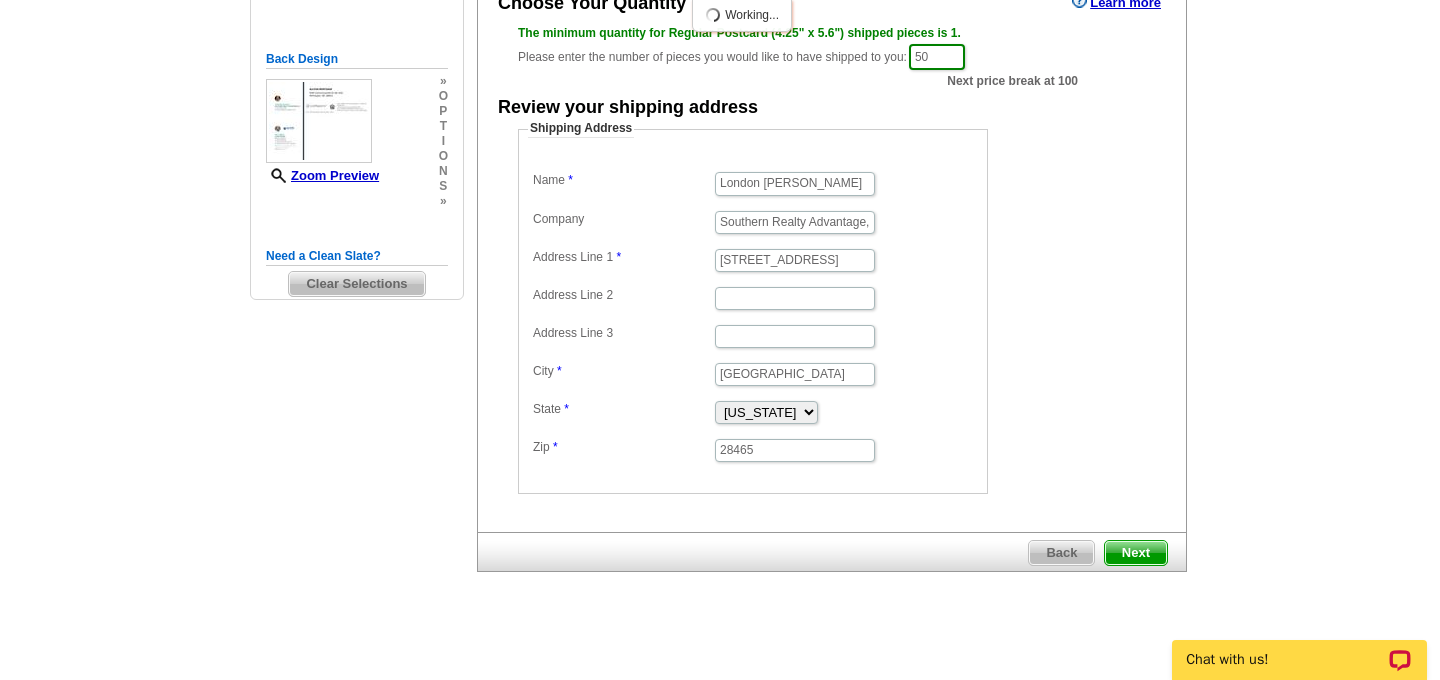 click on "Name
London [PERSON_NAME]
Company
Southern Realty Advantage, LLC
Address Line 1
[STREET_ADDRESS]
Address Line 2
Address Line 3
City
[GEOGRAPHIC_DATA]
[US_STATE]
[US_STATE]
[US_STATE]
[US_STATE]
[US_STATE]
[US_STATE]
[US_STATE]
[US_STATE][GEOGRAPHIC_DATA]
[US_STATE]
[US_STATE]
[US_STATE]
[US_STATE]
[US_STATE]
[US_STATE]
[US_STATE]
[US_STATE]
[US_STATE]
[US_STATE]
[US_STATE]
[US_STATE]
[US_STATE]
[US_STATE]
[US_STATE]
[US_STATE]
[US_STATE]
[US_STATE]
[US_STATE]
[US_STATE]
[US_STATE]
[US_STATE]
[US_STATE]
[US_STATE]
[US_STATE]
[US_STATE]
[US_STATE]
[US_STATE]
[US_STATE]
[US_STATE]
[US_STATE]
[US_STATE]
[US_STATE]
[US_STATE]
[US_STATE]
[US_STATE]
[US_STATE]
[US_STATE]
[US_STATE][PERSON_NAME][US_STATE]
[US_STATE]
[US_STATE]
[US_STATE]
Zip" at bounding box center (753, 315) 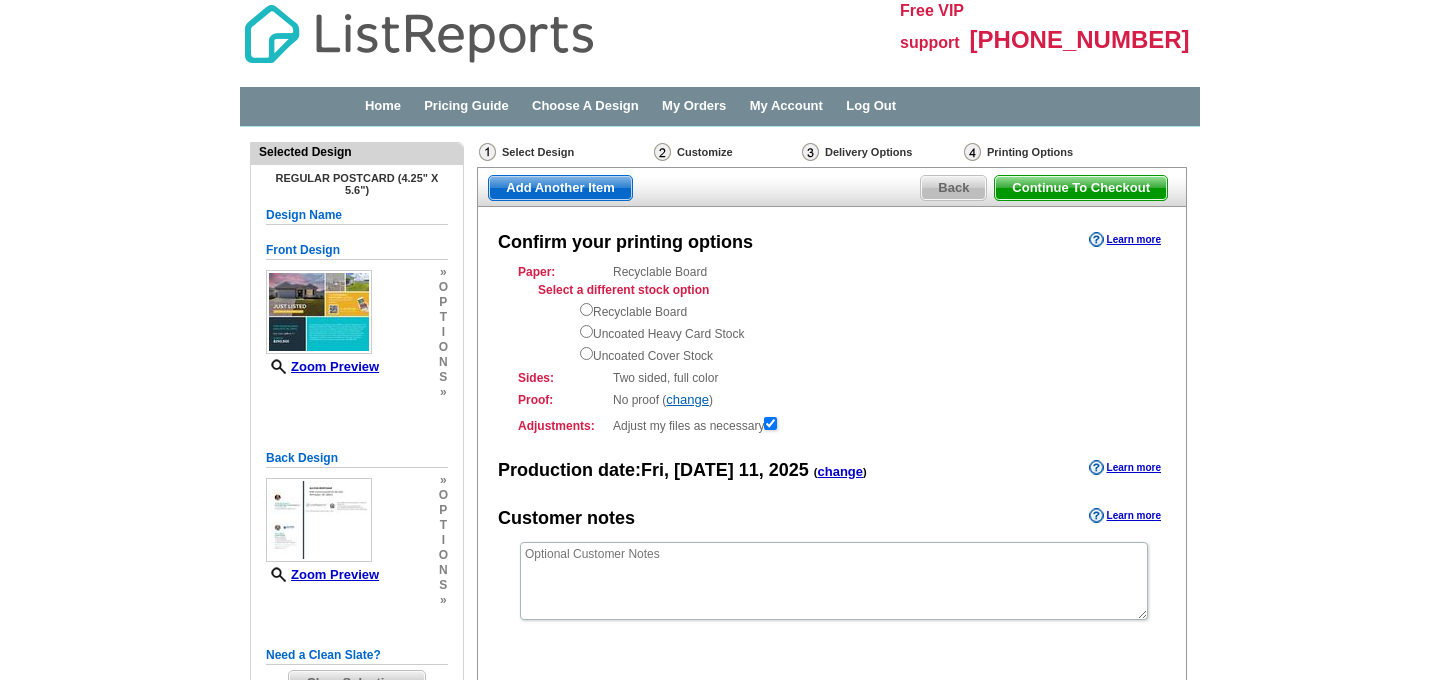 scroll, scrollTop: 0, scrollLeft: 0, axis: both 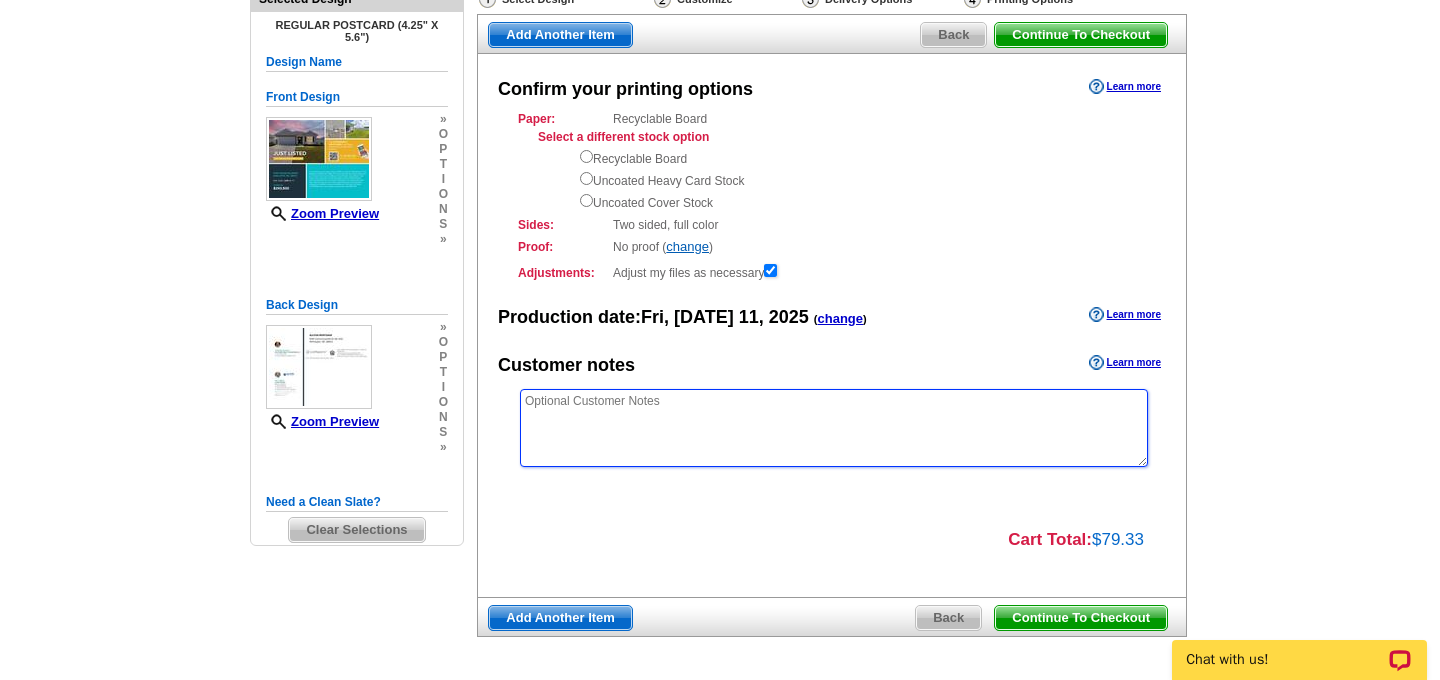 click at bounding box center [834, 428] 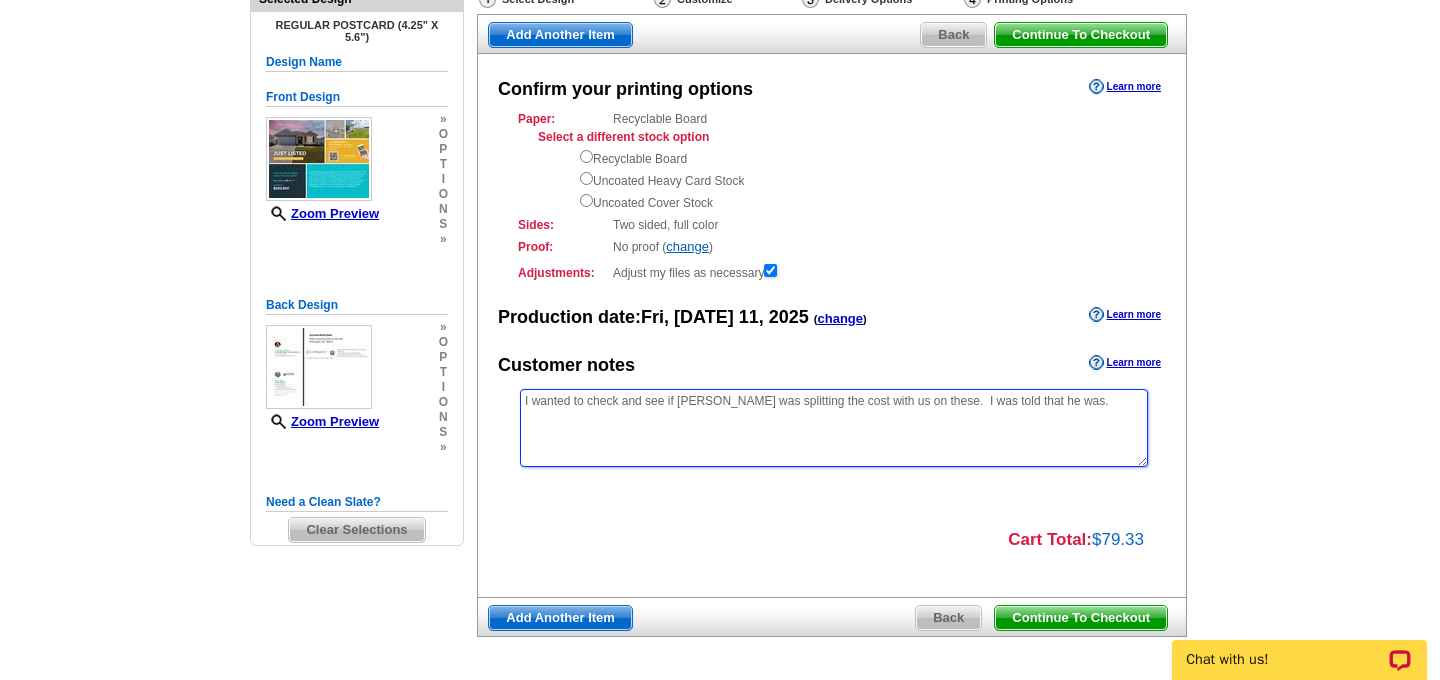 type on "I wanted to check and see if Matt Early was splitting the cost with us on these.  I was told that he was." 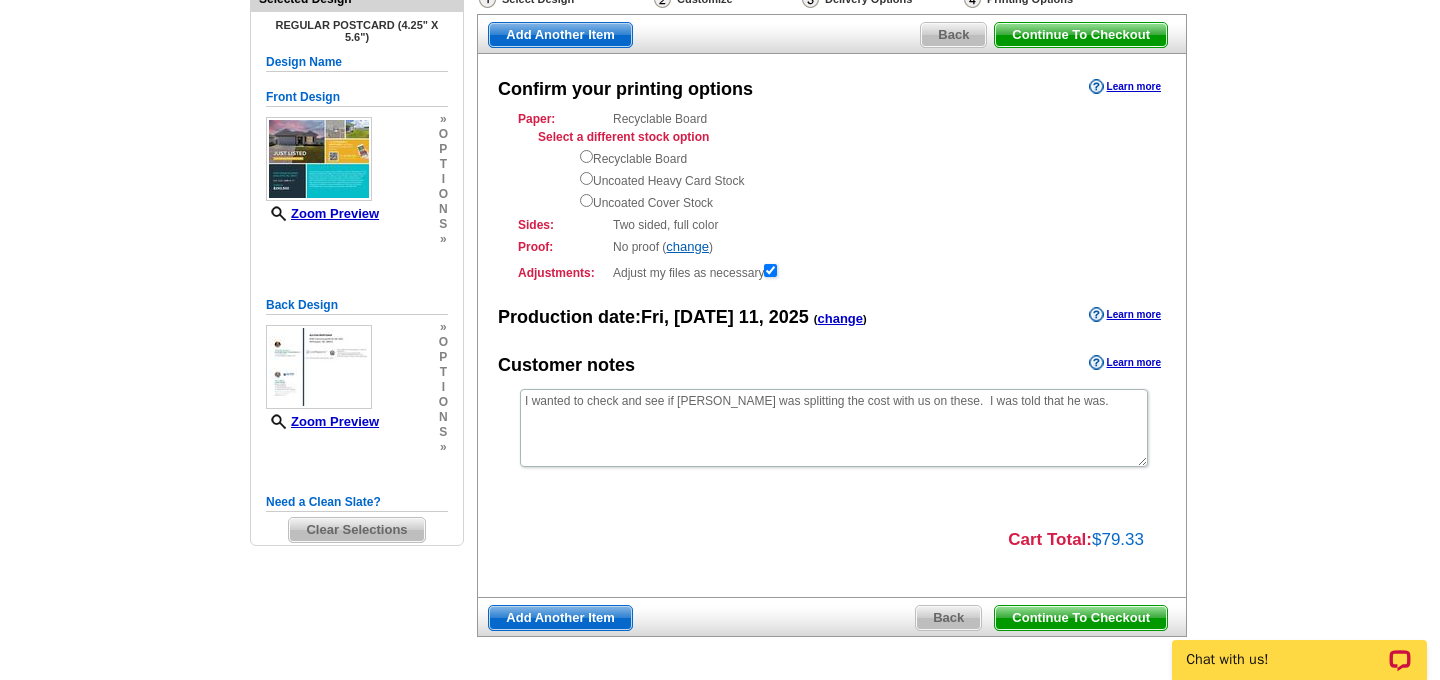click on "Continue To Checkout" at bounding box center (1081, 618) 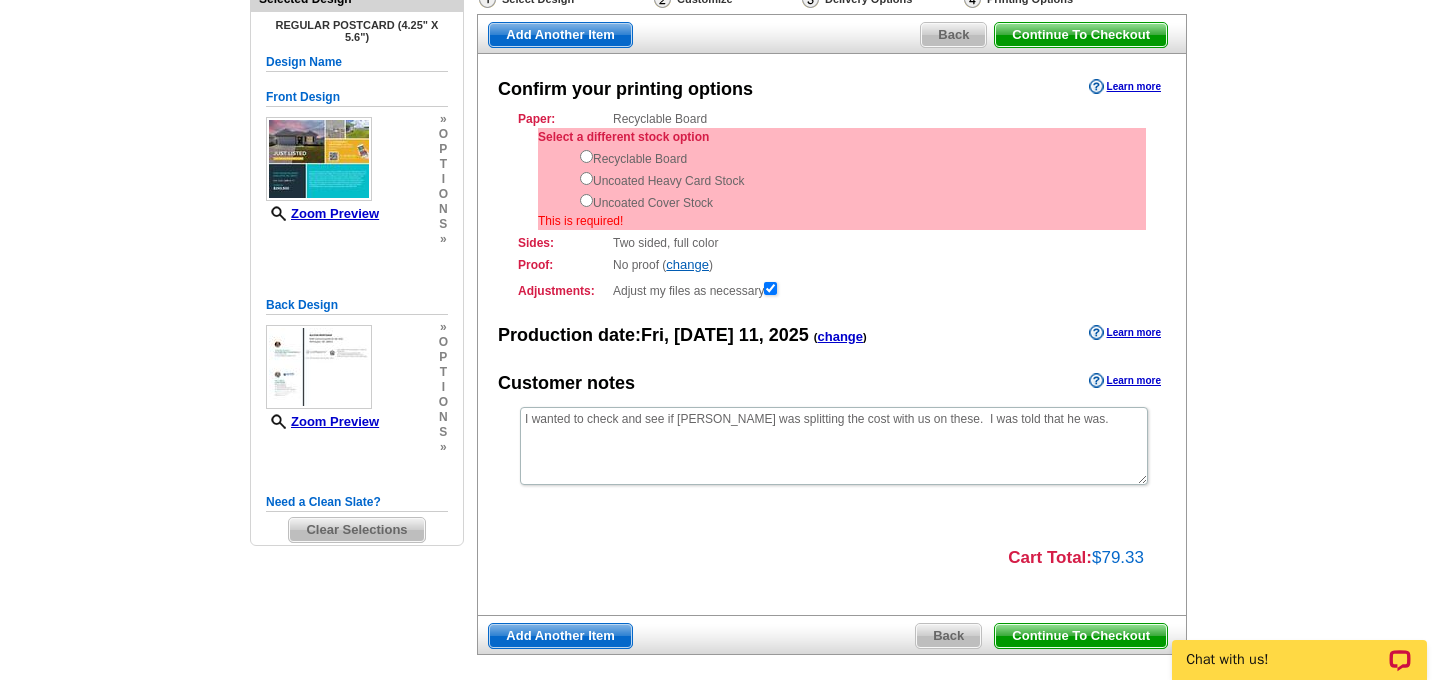 scroll, scrollTop: 0, scrollLeft: 0, axis: both 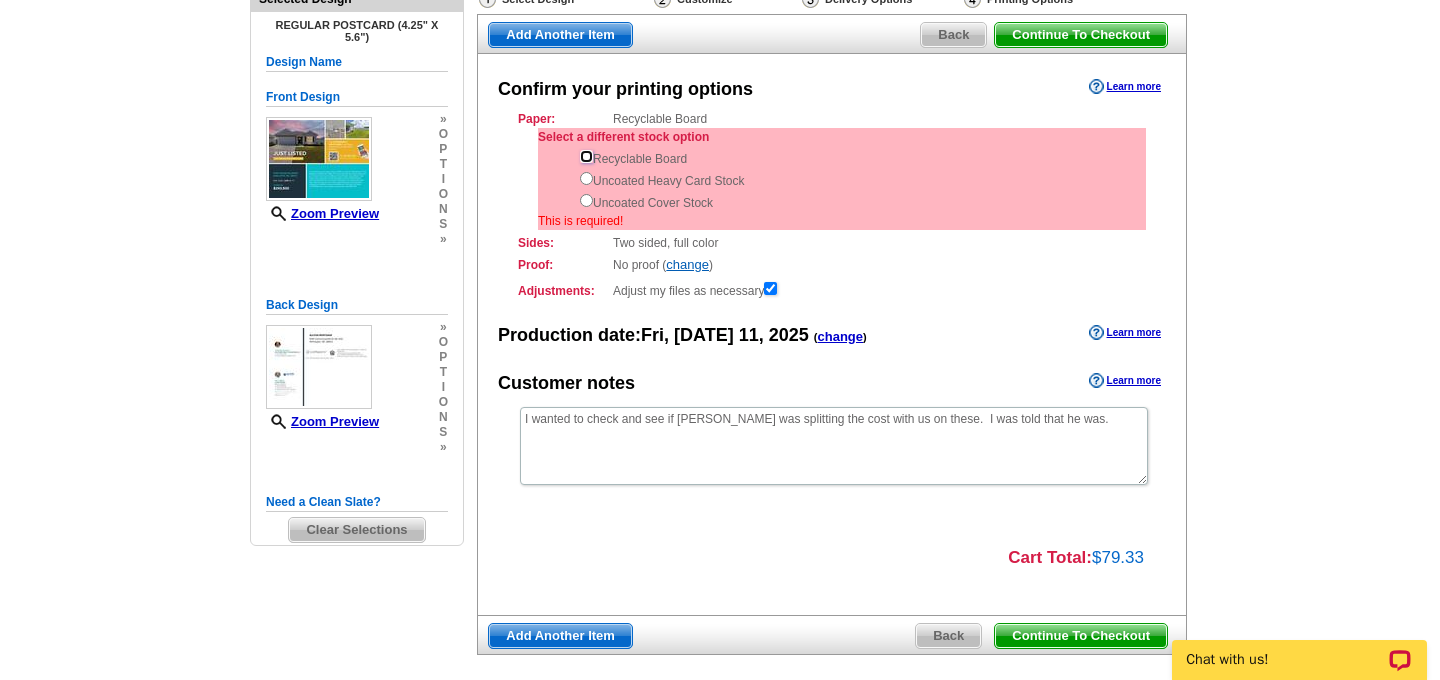 click at bounding box center [586, 156] 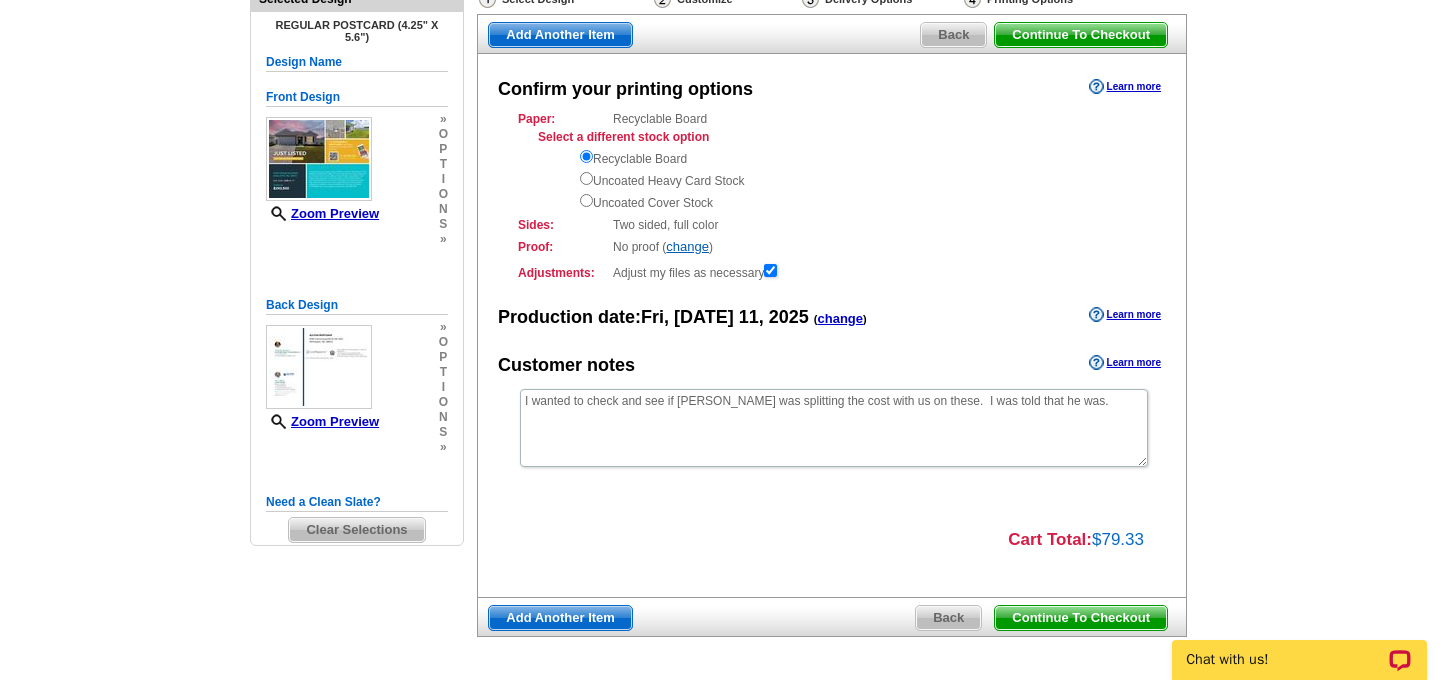 click on "Continue To Checkout" at bounding box center [1081, 618] 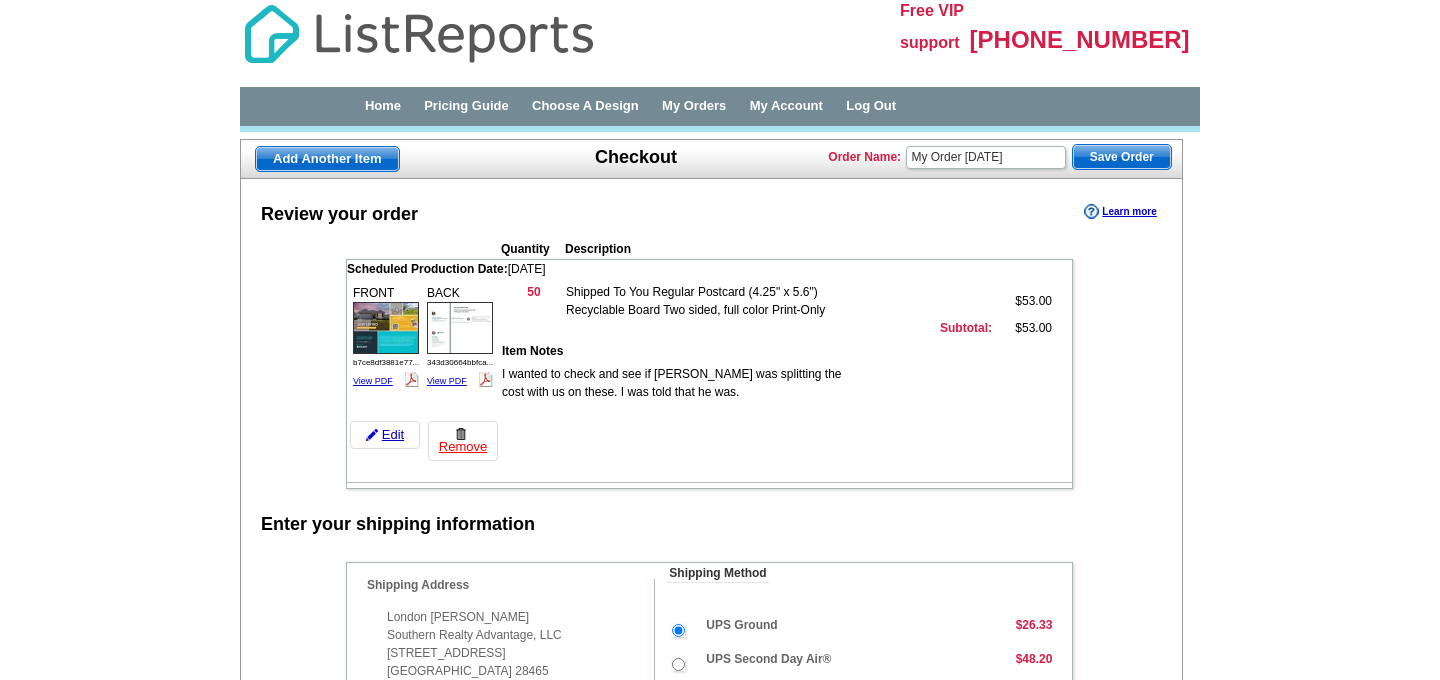 scroll, scrollTop: 96, scrollLeft: 0, axis: vertical 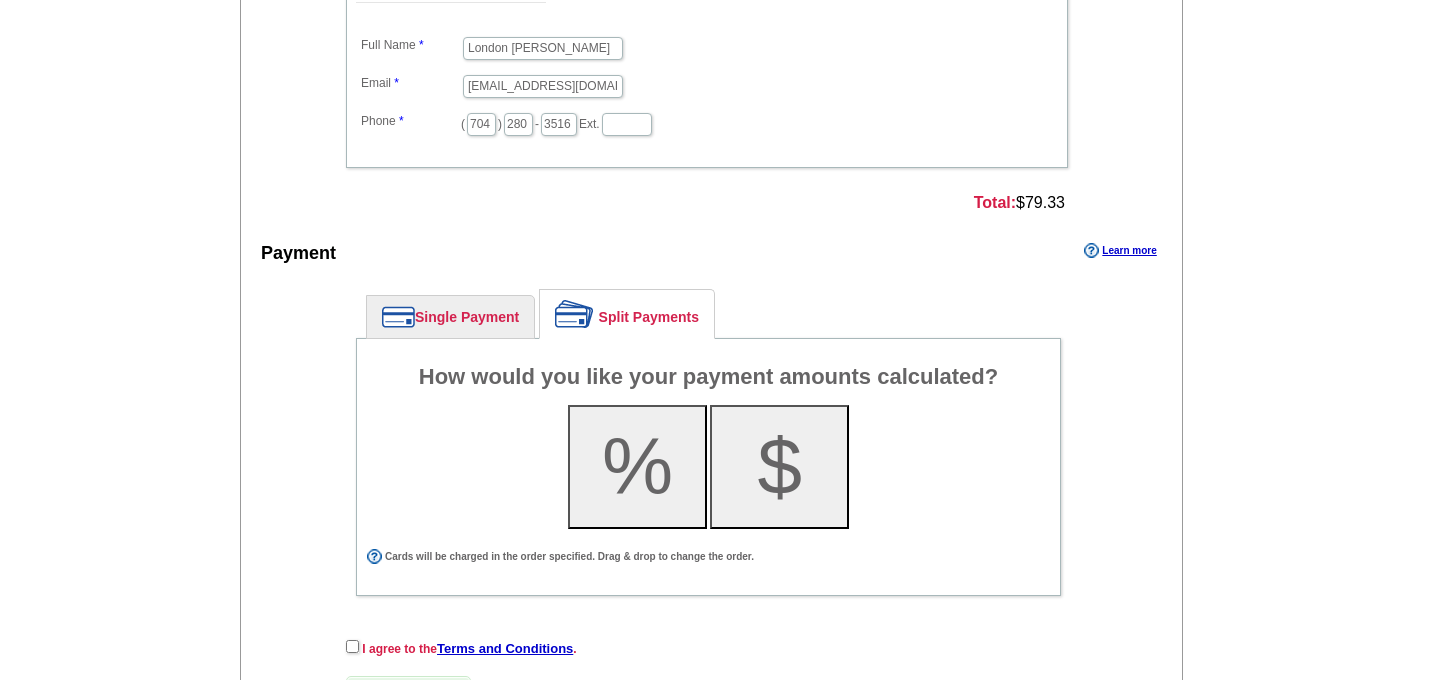click on "$" at bounding box center (779, 467) 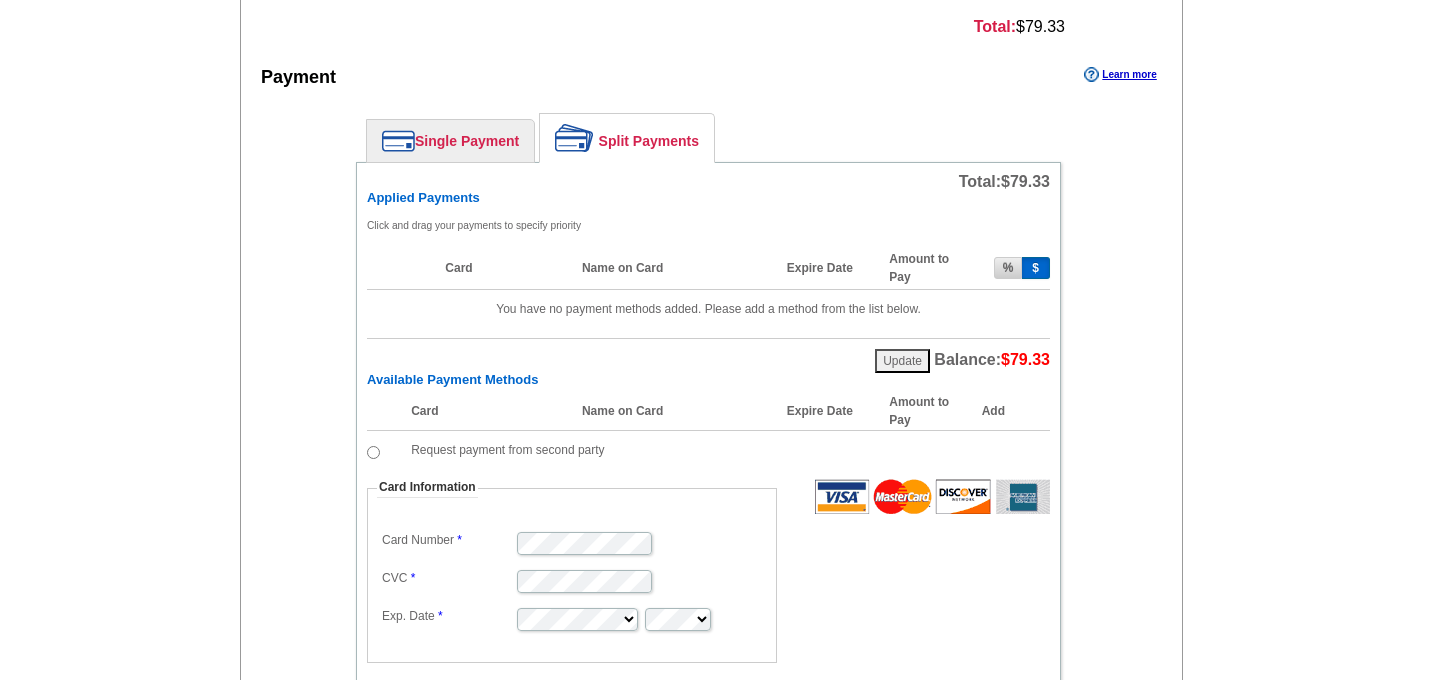 scroll, scrollTop: 1051, scrollLeft: 0, axis: vertical 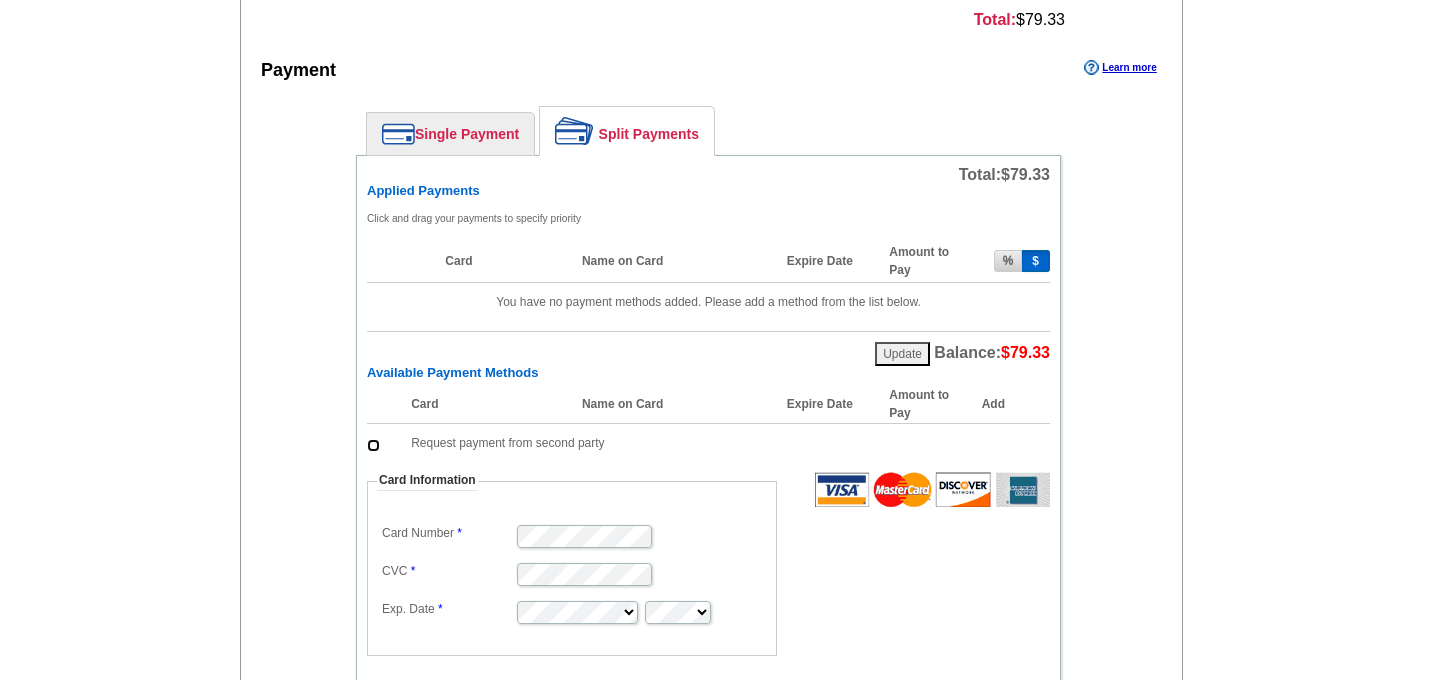 click at bounding box center [373, 445] 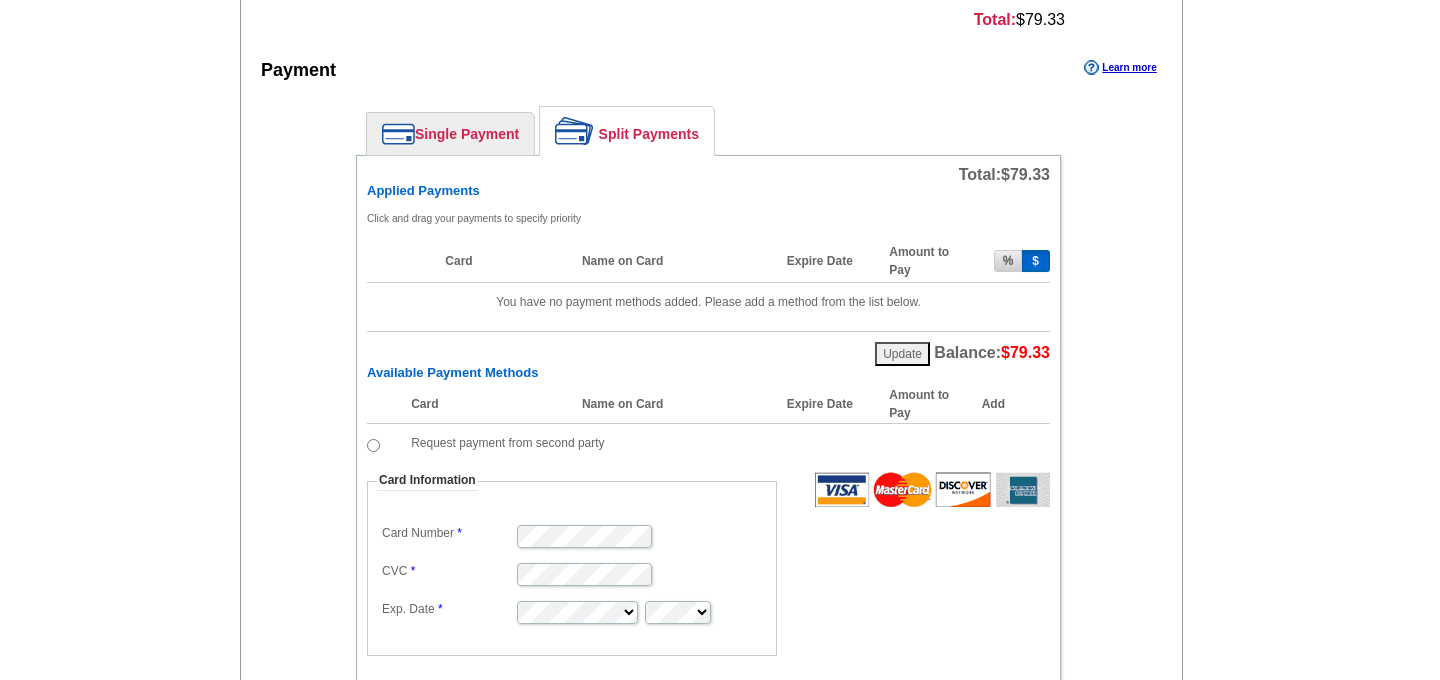 radio on "true" 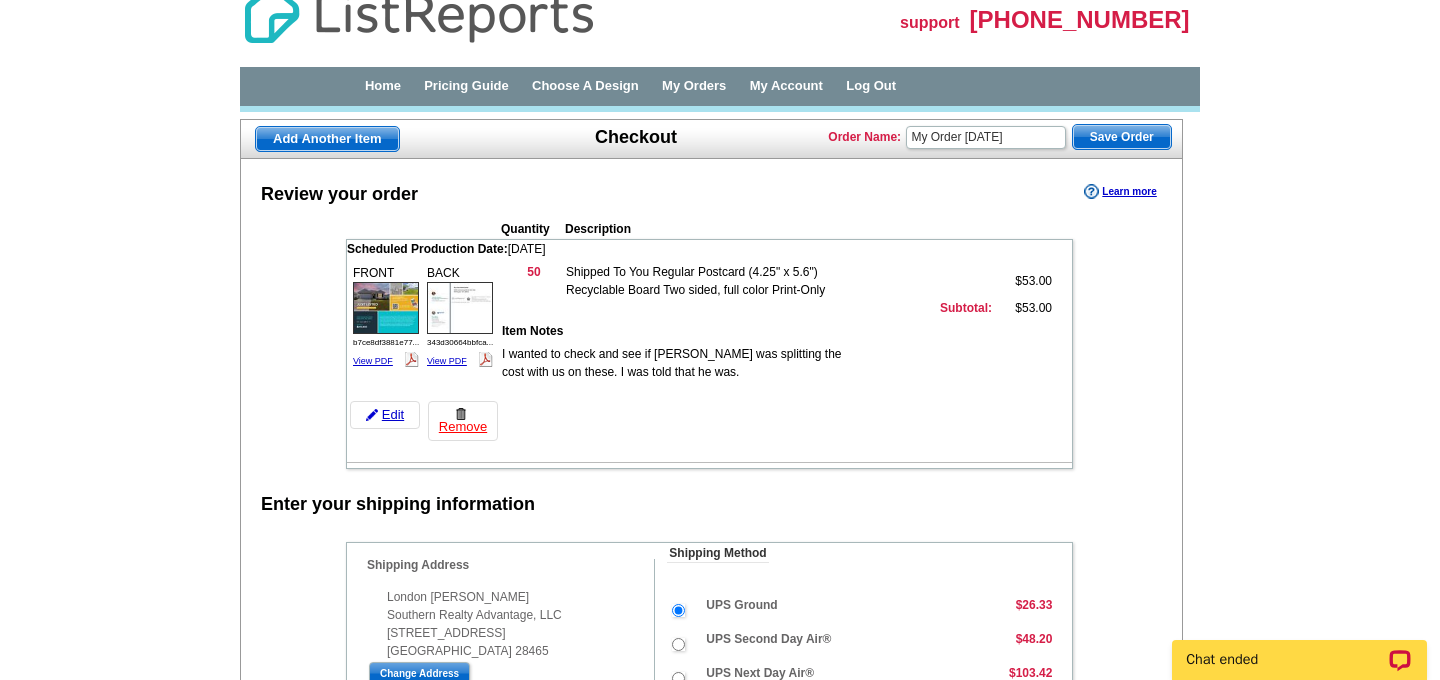 scroll, scrollTop: 0, scrollLeft: 0, axis: both 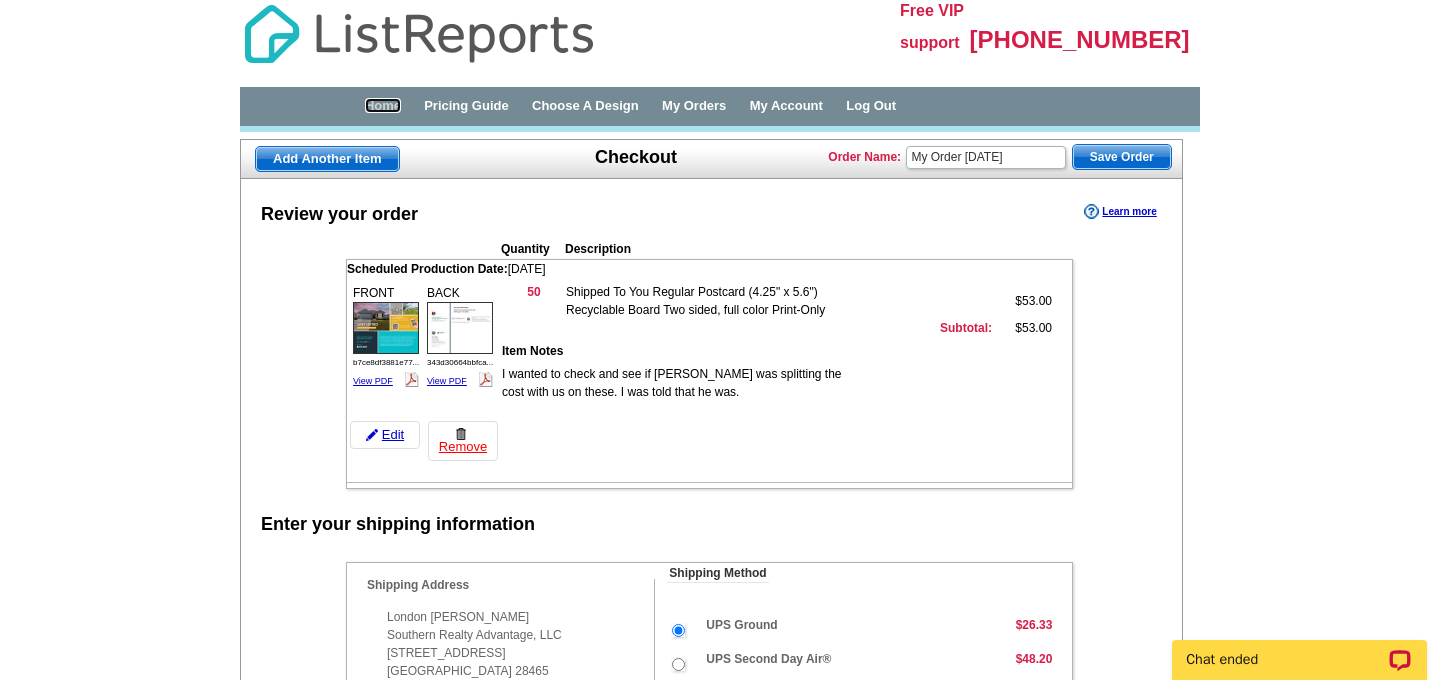 click on "Home" at bounding box center (383, 105) 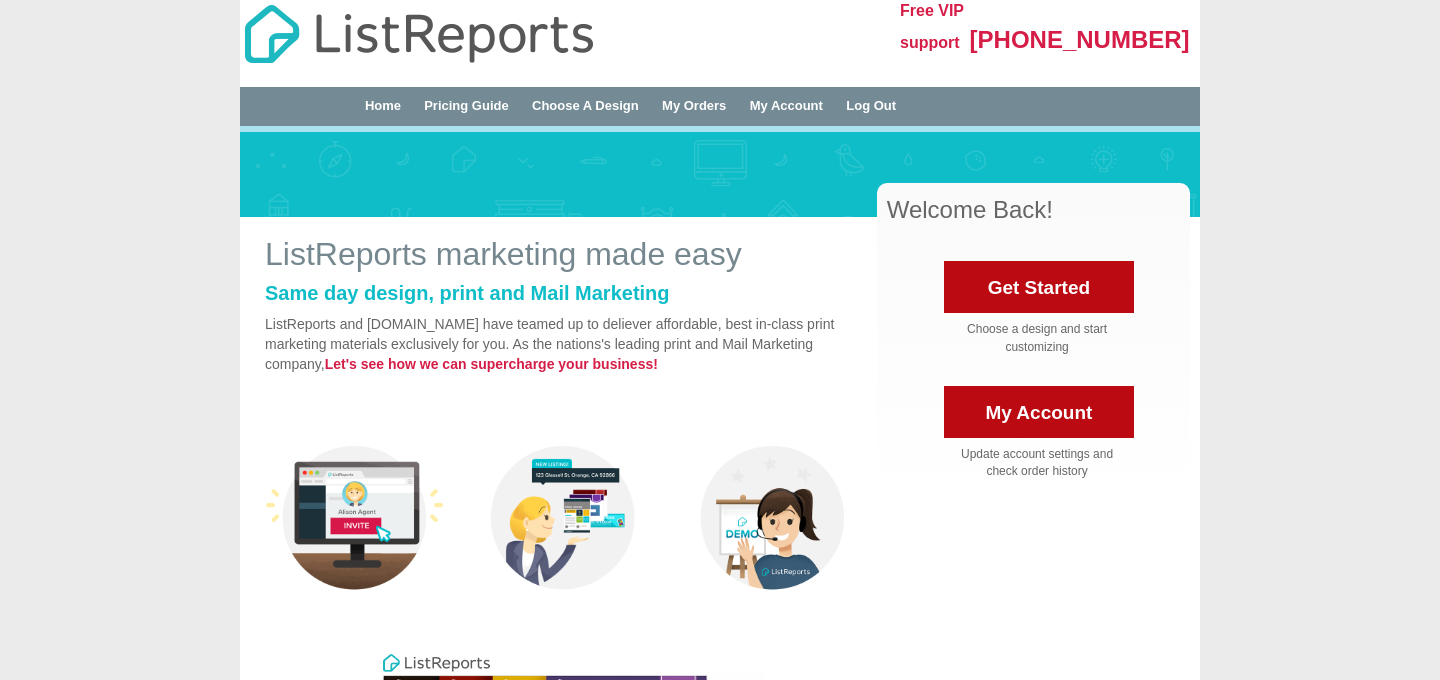 scroll, scrollTop: 0, scrollLeft: 0, axis: both 